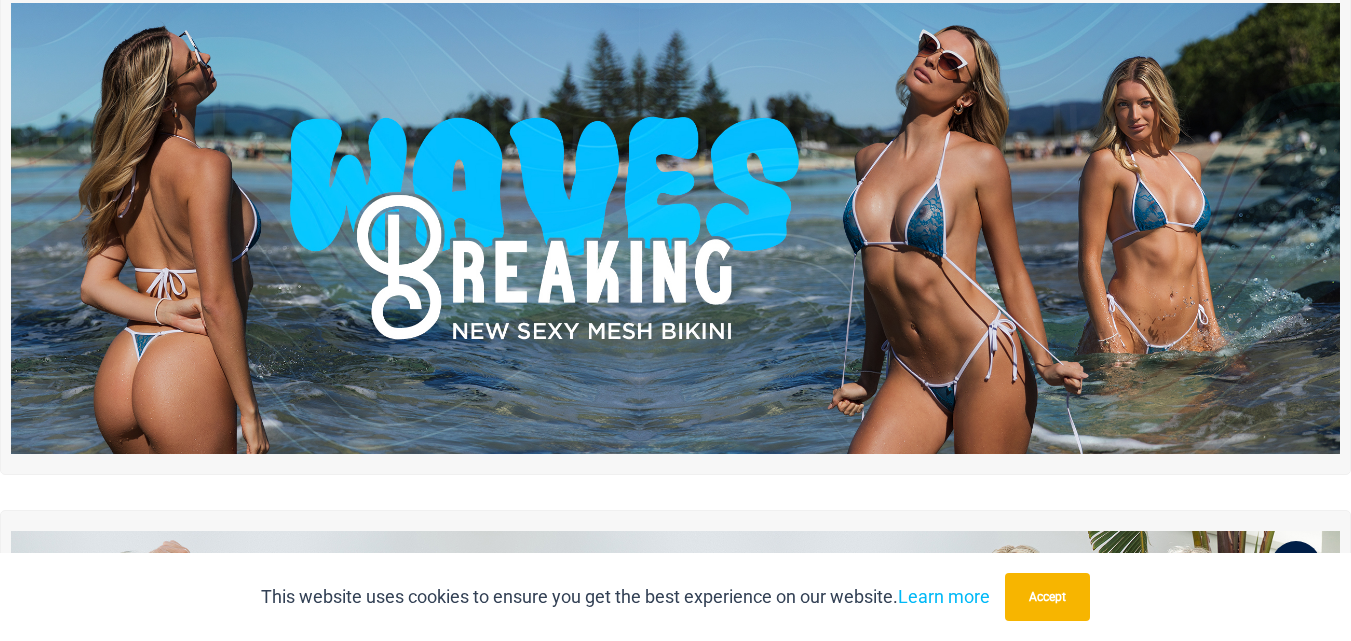 scroll, scrollTop: 0, scrollLeft: 0, axis: both 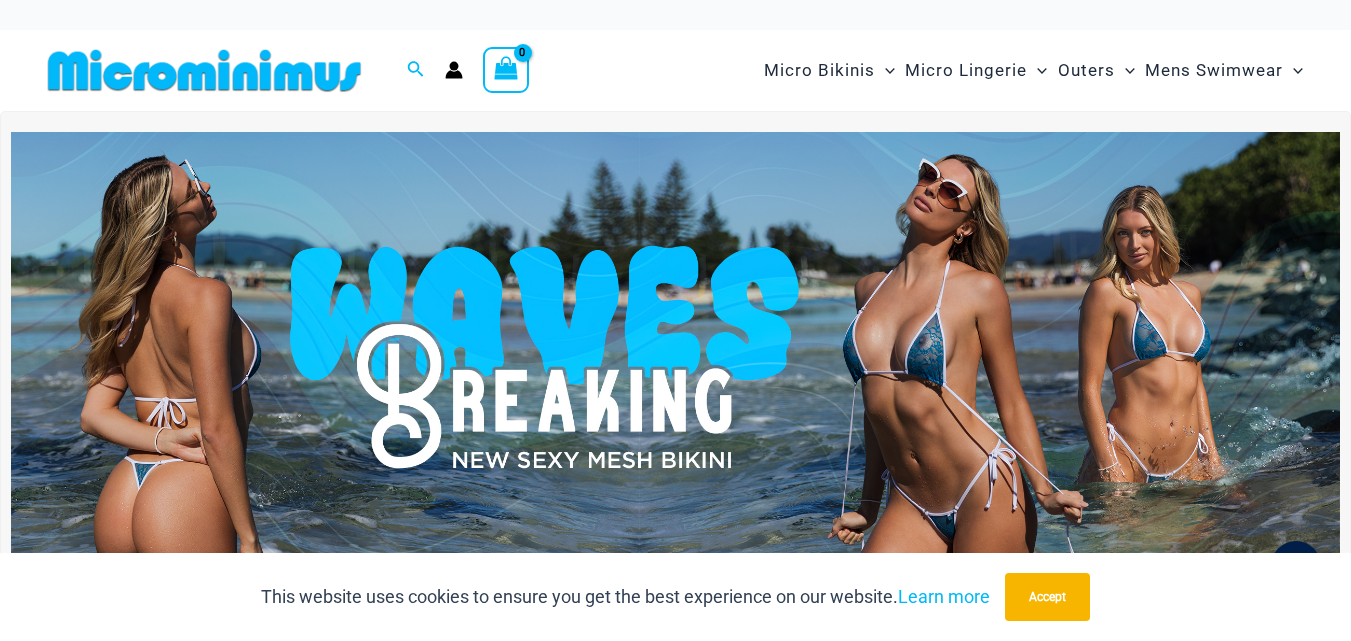 click at bounding box center [675, 358] 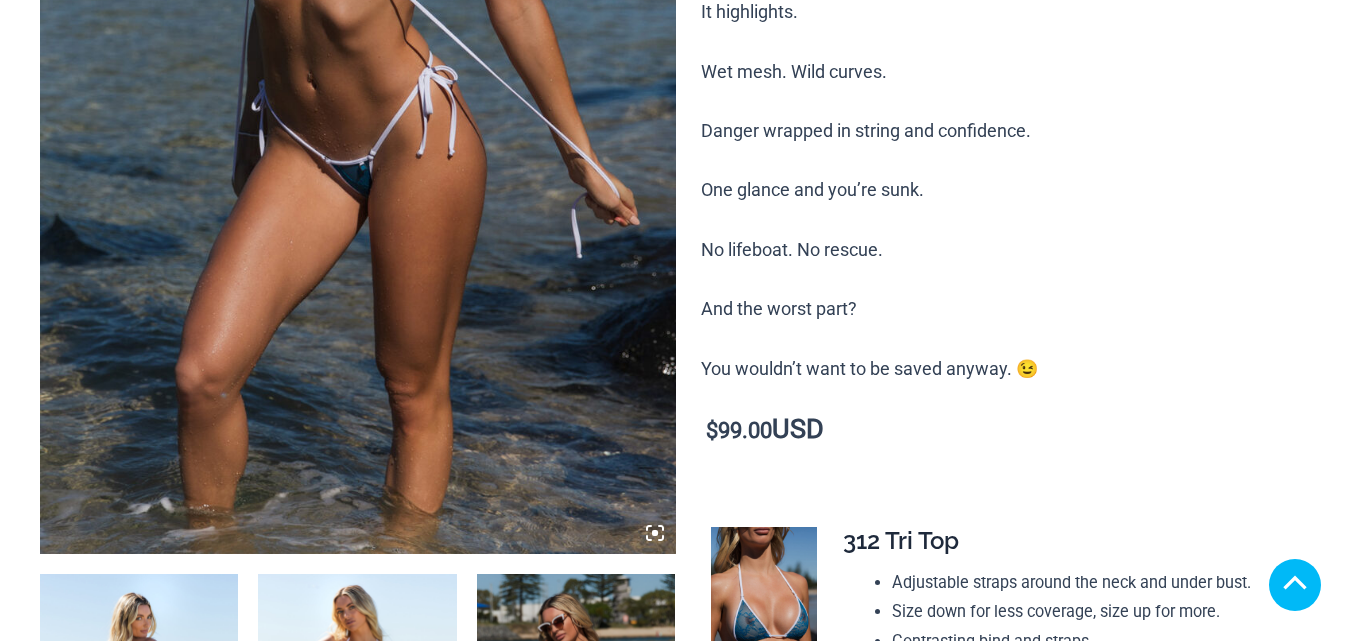 scroll, scrollTop: 699, scrollLeft: 0, axis: vertical 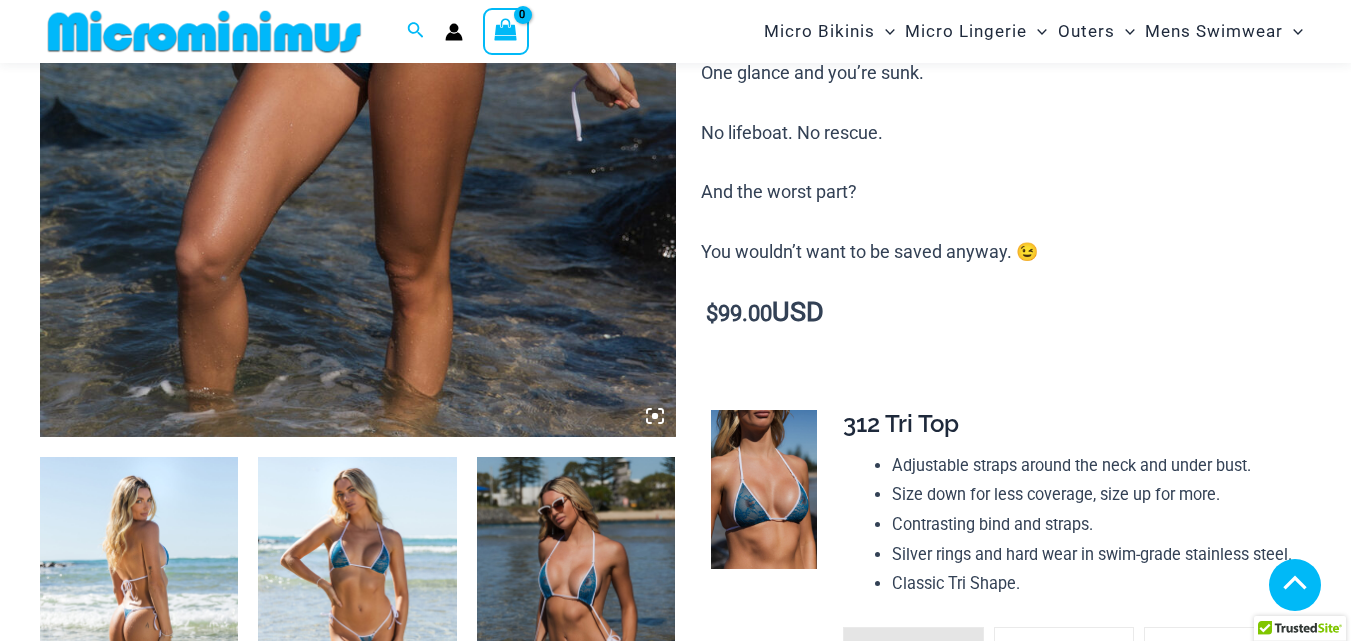 click at bounding box center (358, -41) 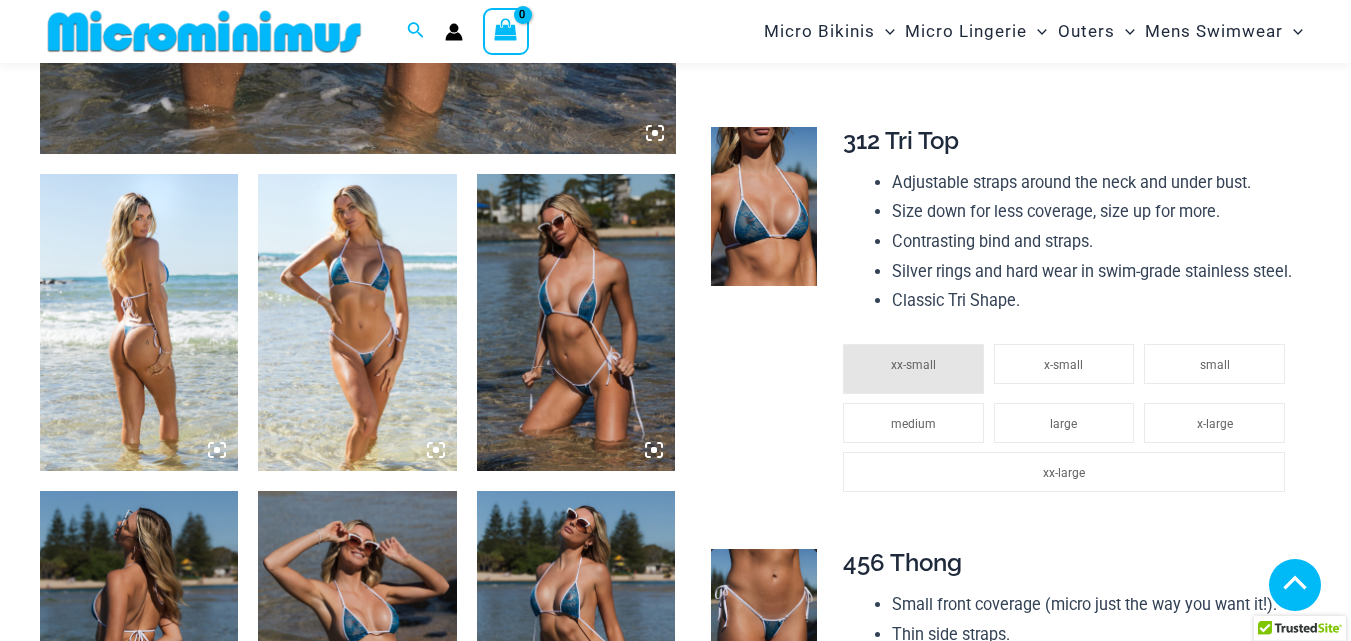 click 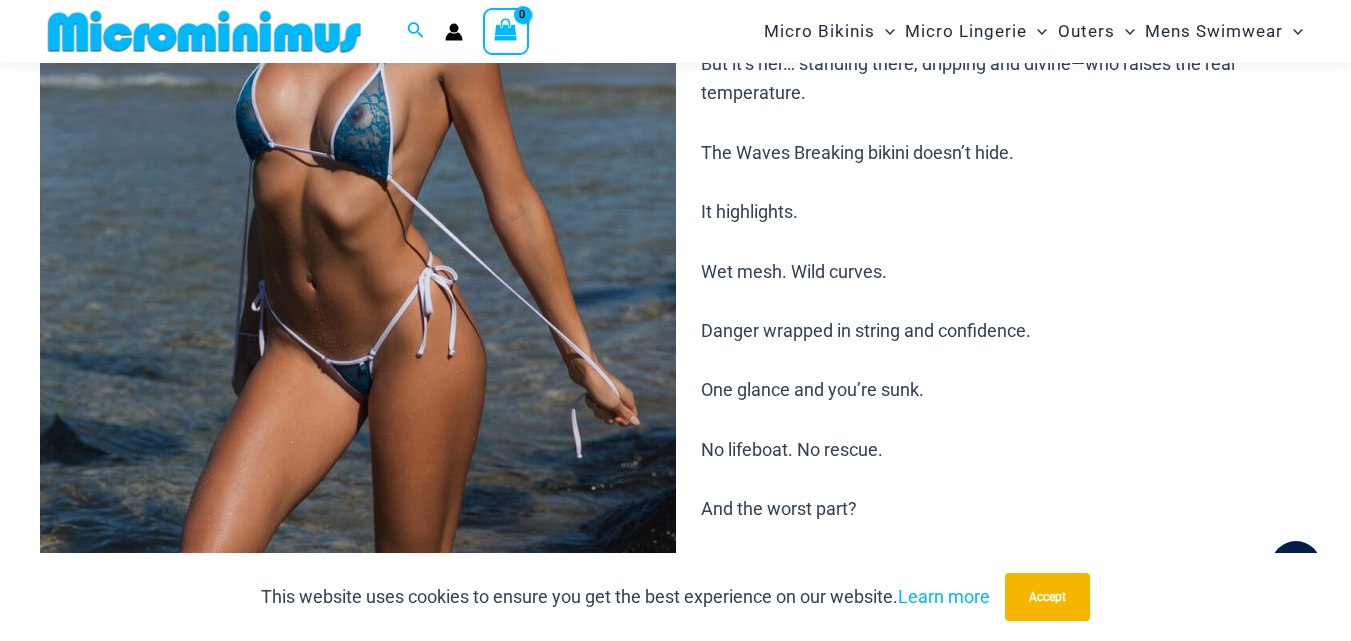 scroll, scrollTop: 582, scrollLeft: 0, axis: vertical 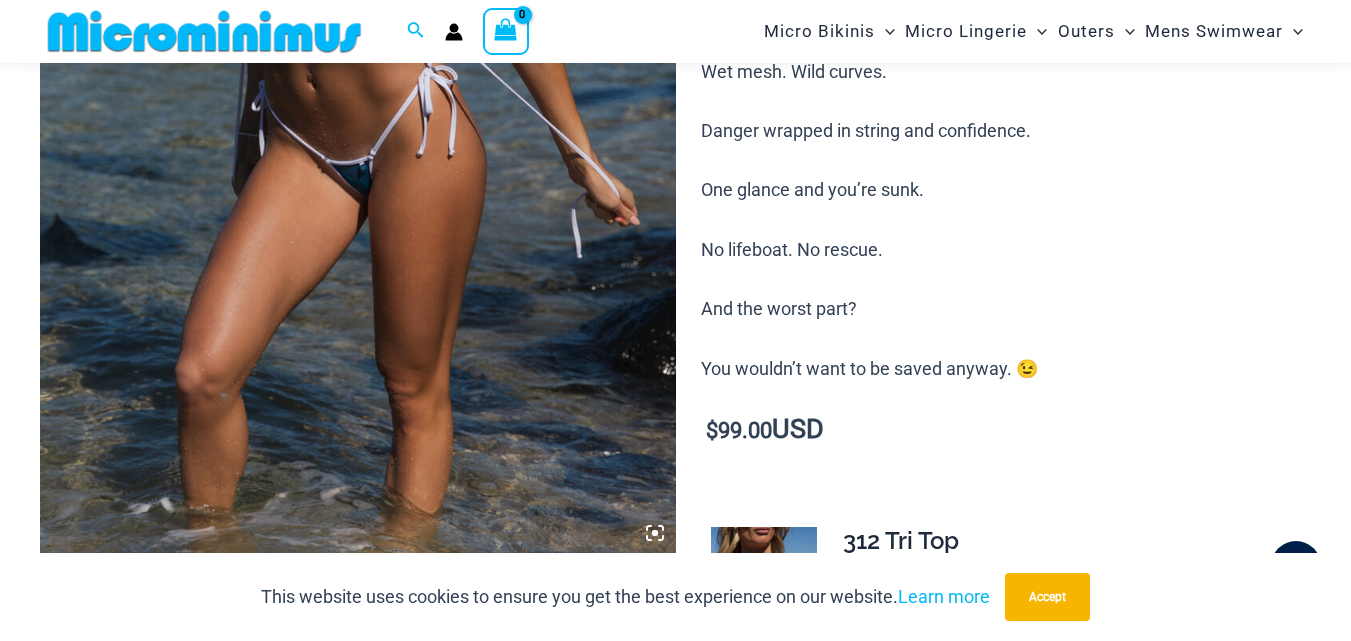click 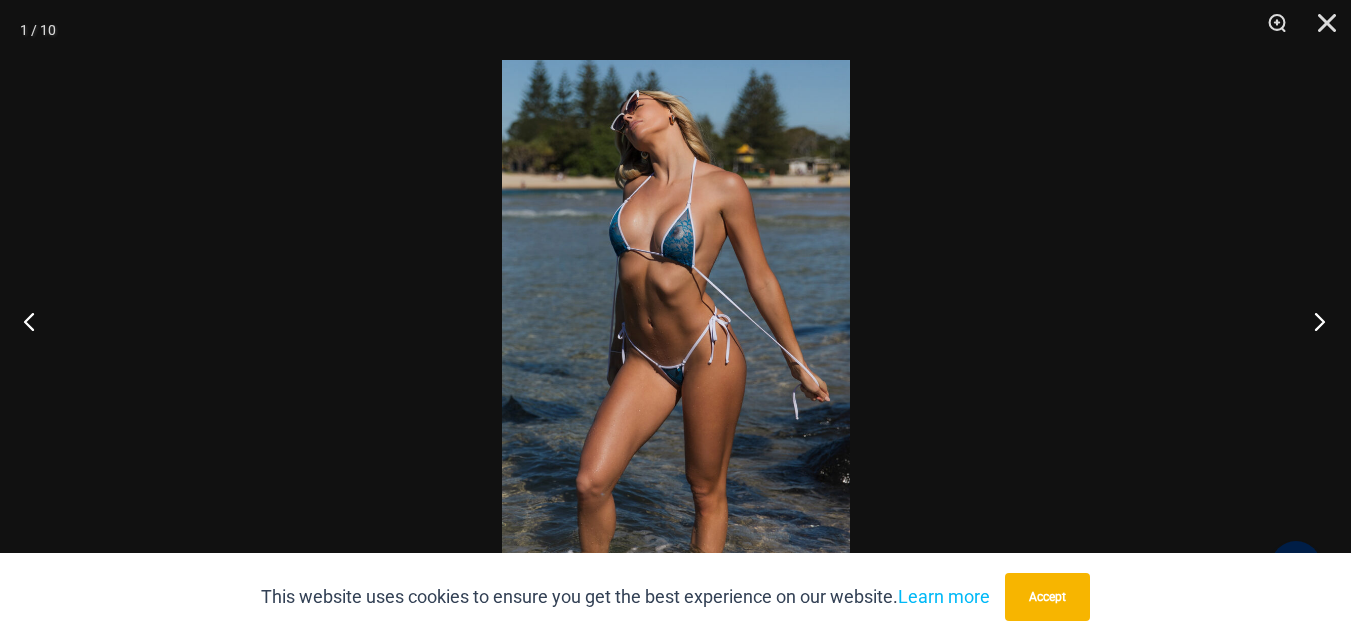 click at bounding box center (1313, 321) 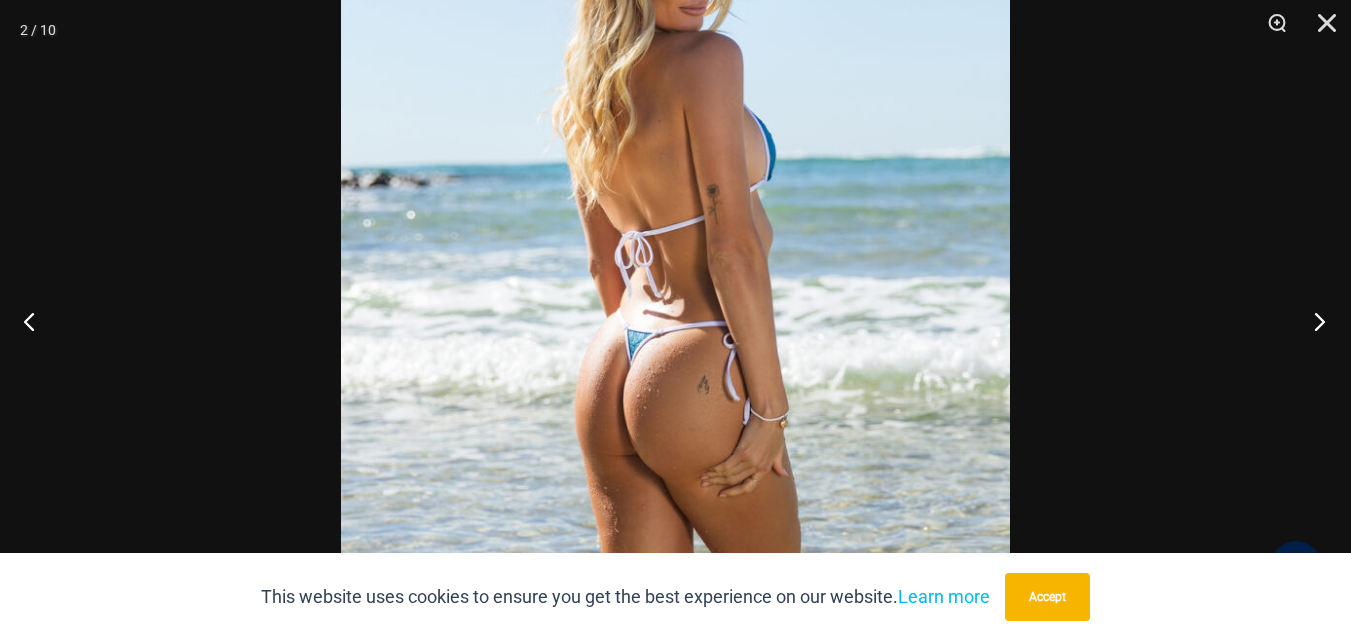 click at bounding box center (1313, 321) 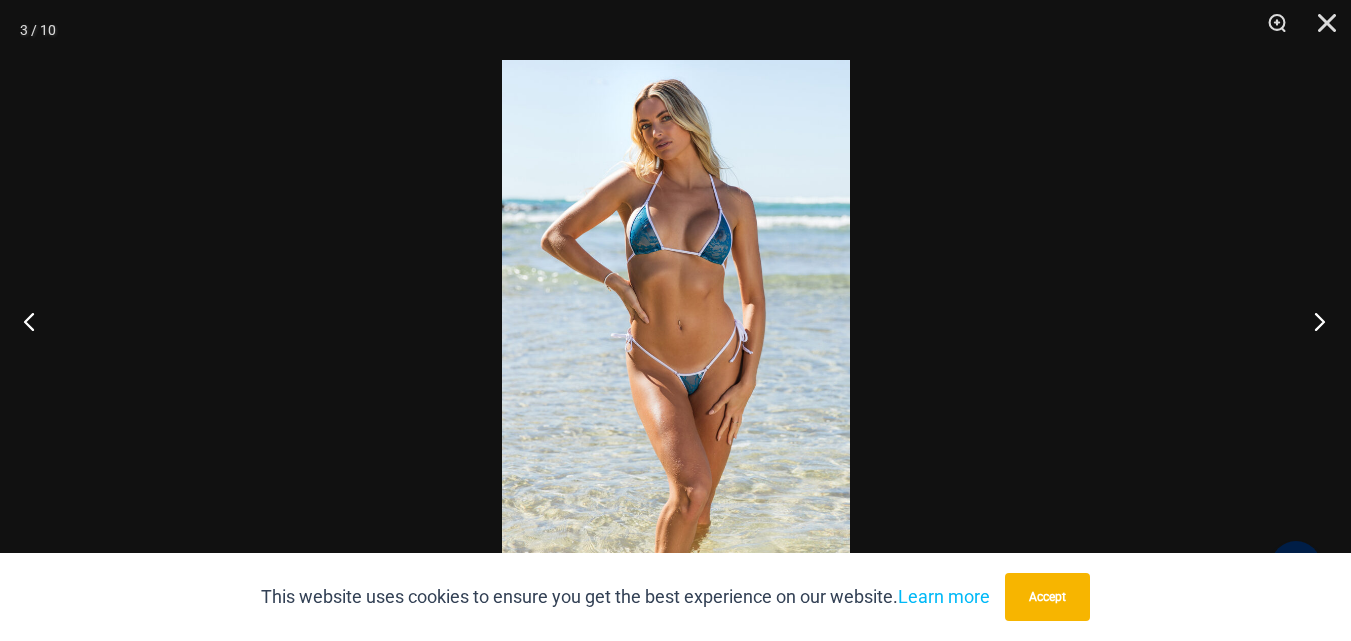 click at bounding box center (1313, 321) 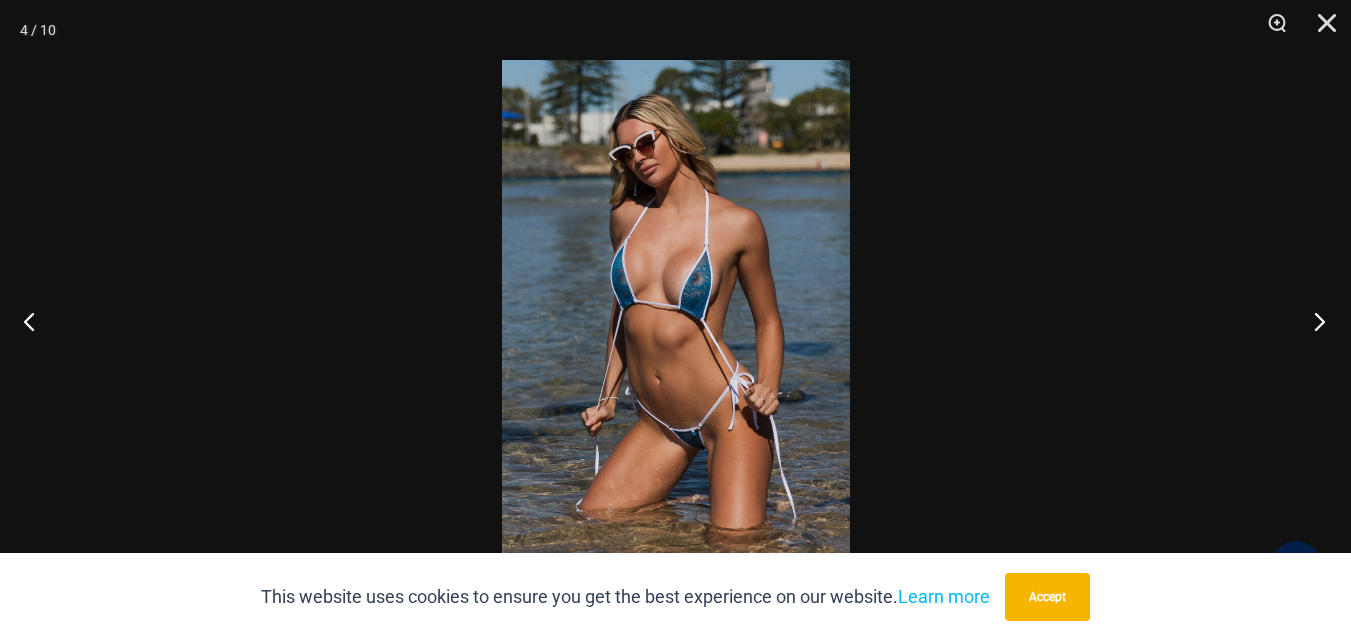 click at bounding box center [1313, 321] 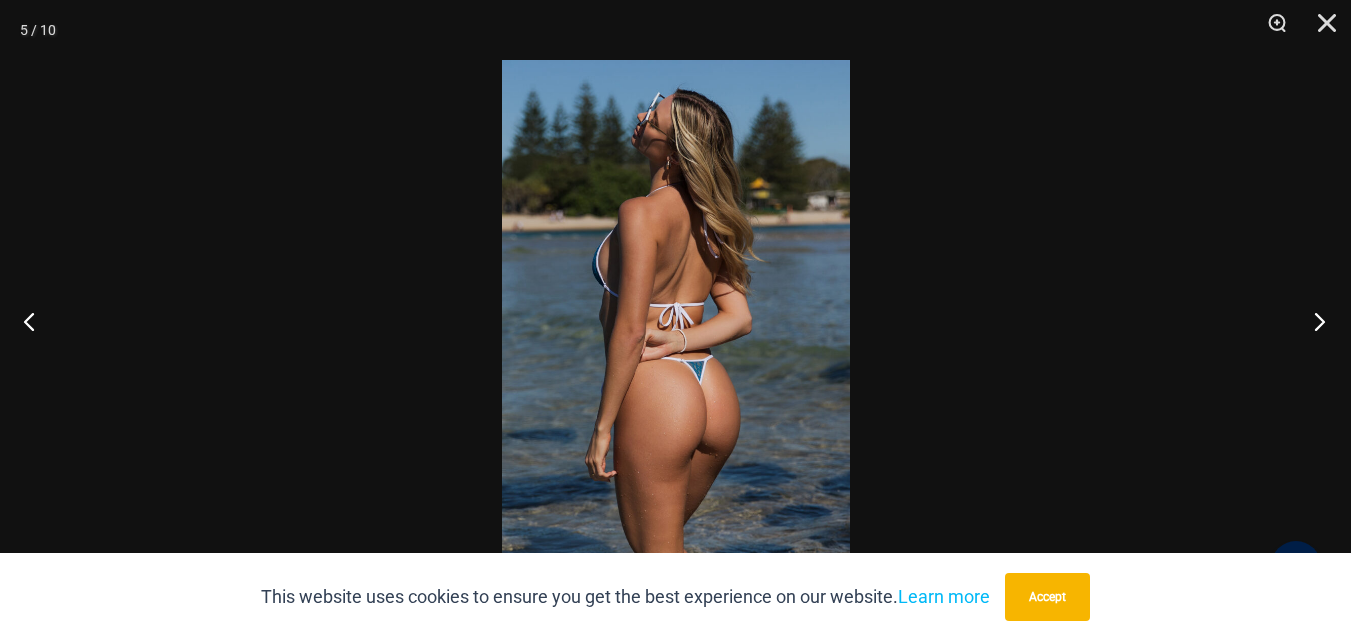 click at bounding box center [1313, 321] 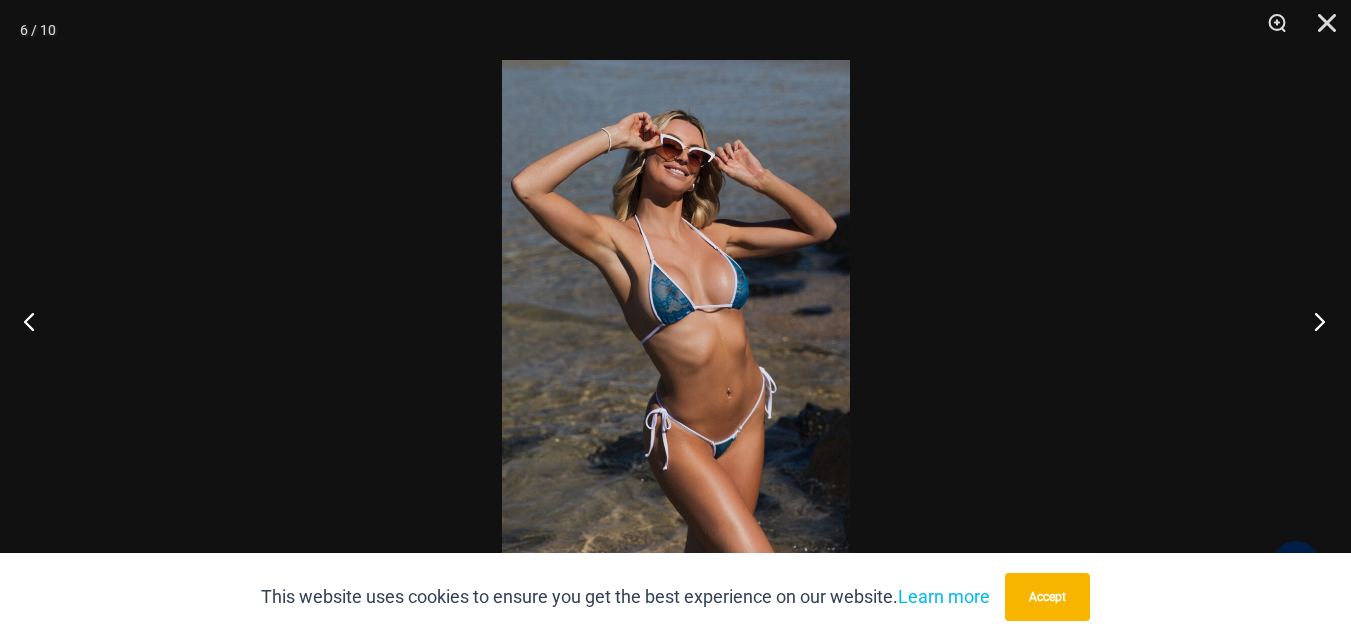 click at bounding box center (1313, 321) 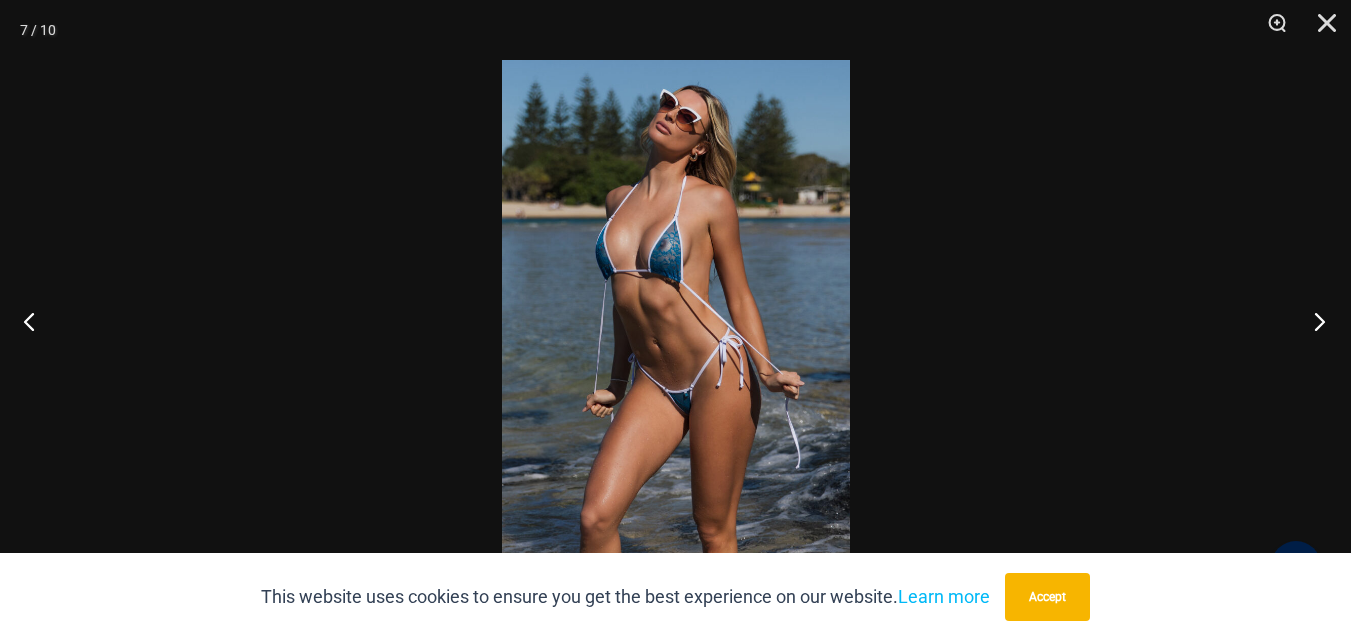 click at bounding box center (1313, 321) 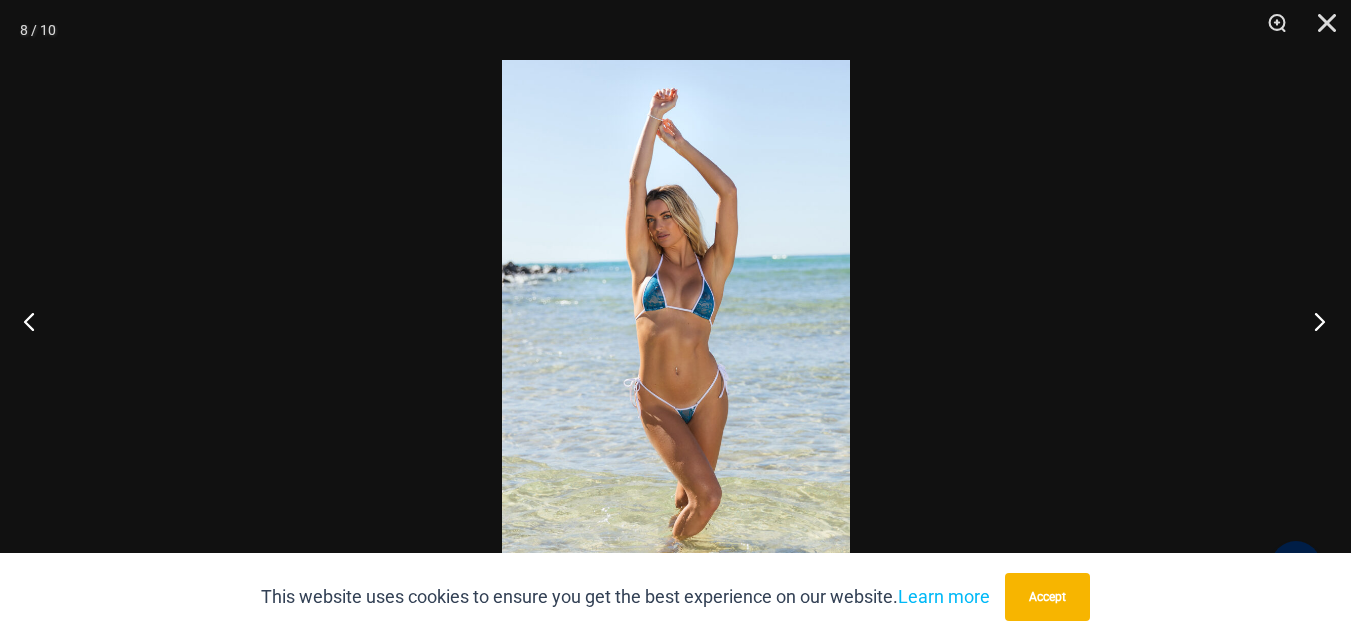 click at bounding box center (1313, 321) 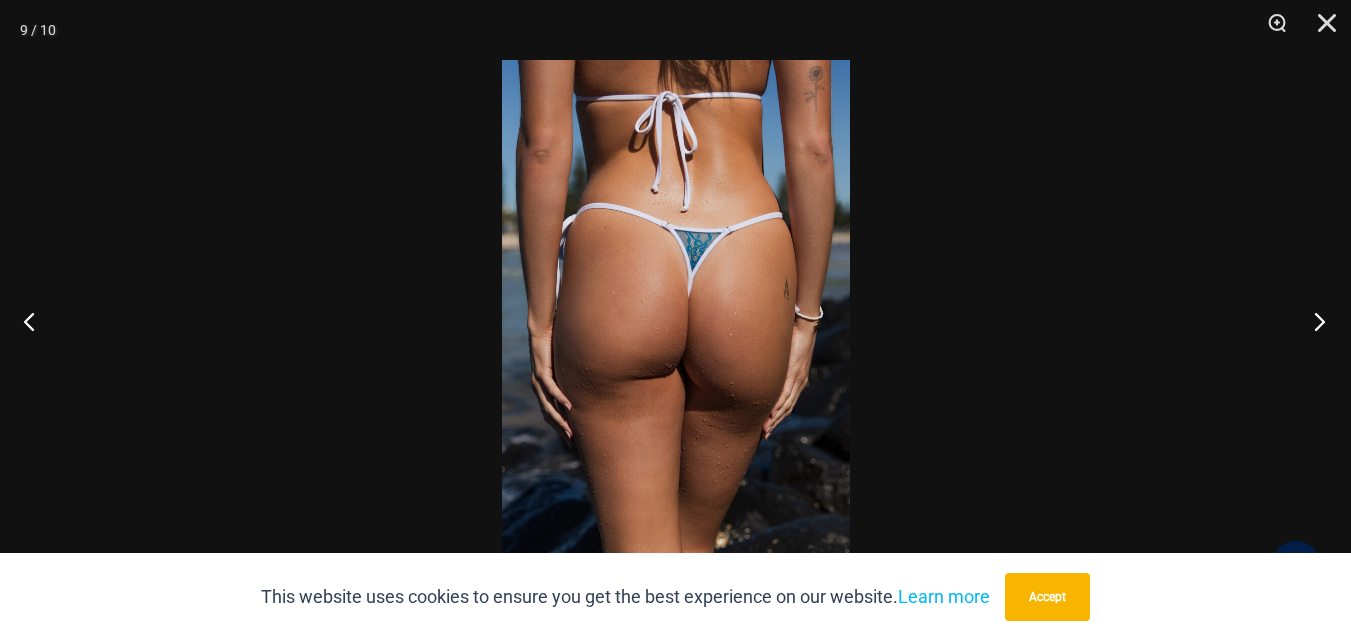 click at bounding box center [1313, 321] 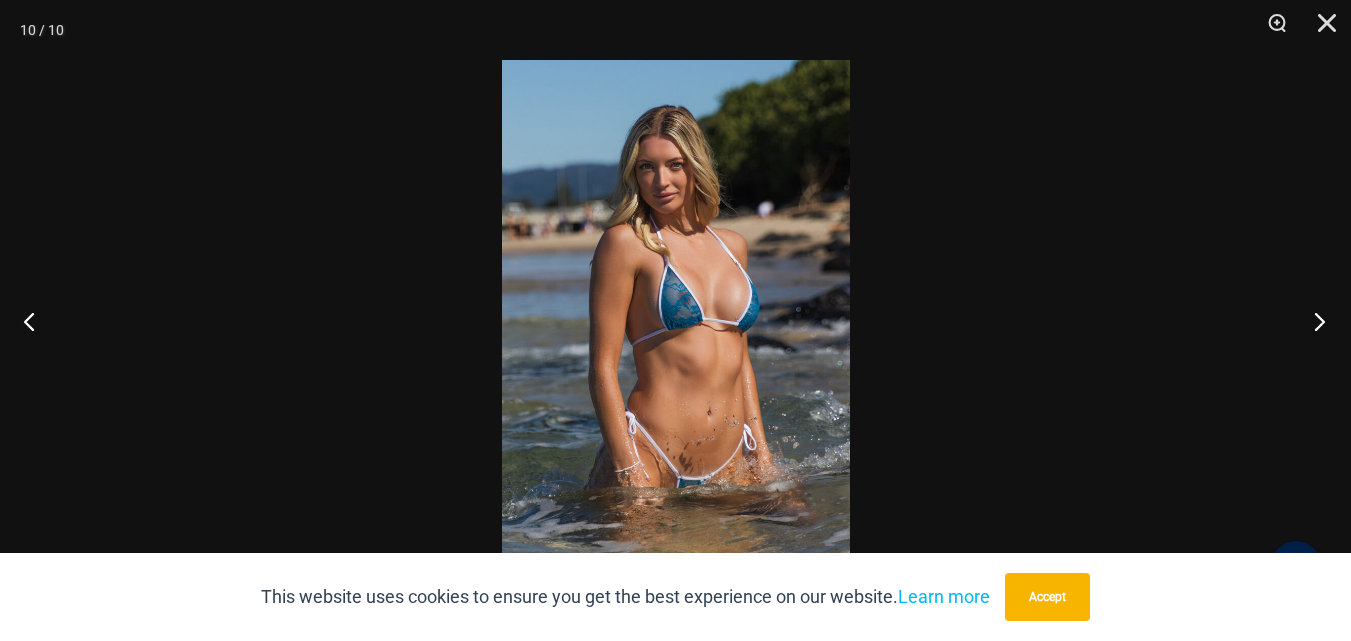 click at bounding box center [1313, 321] 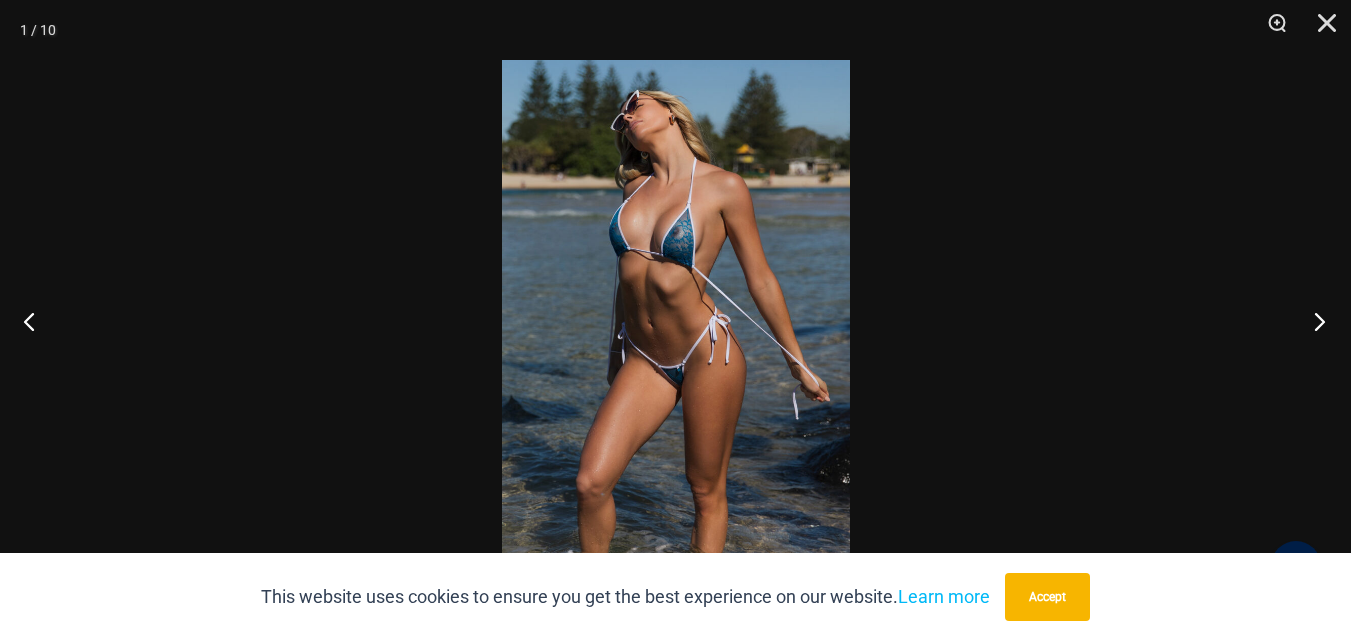 click at bounding box center [1313, 321] 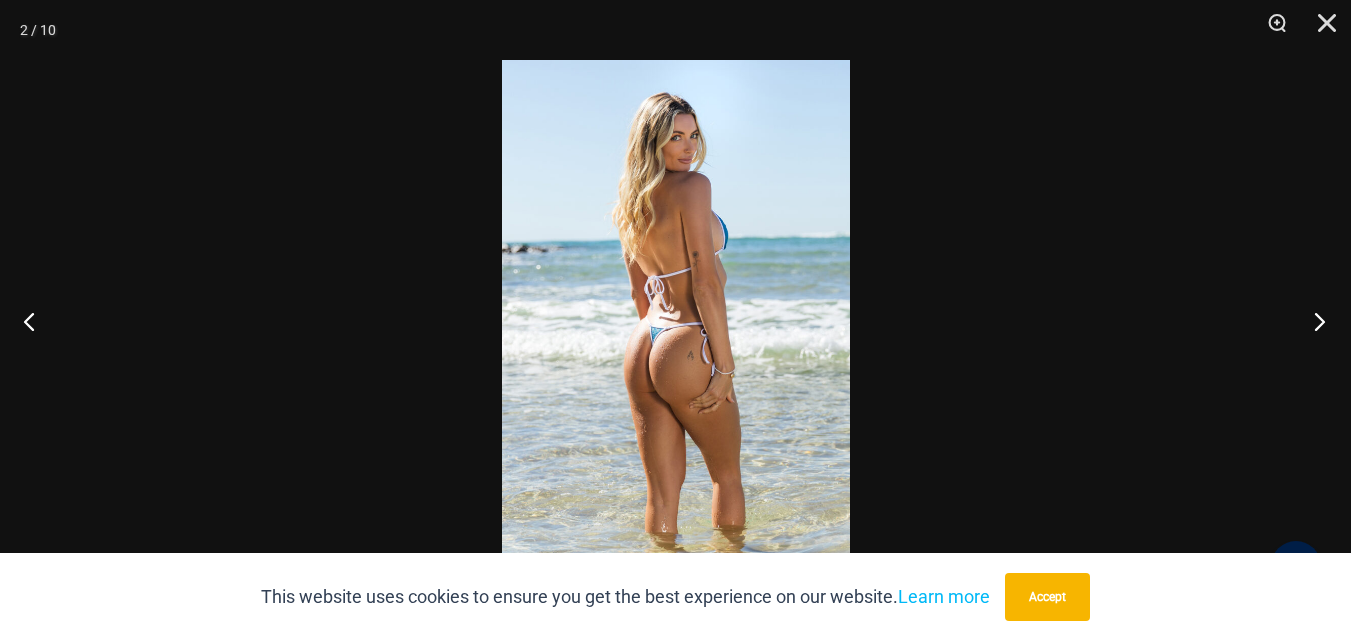 click at bounding box center (1313, 321) 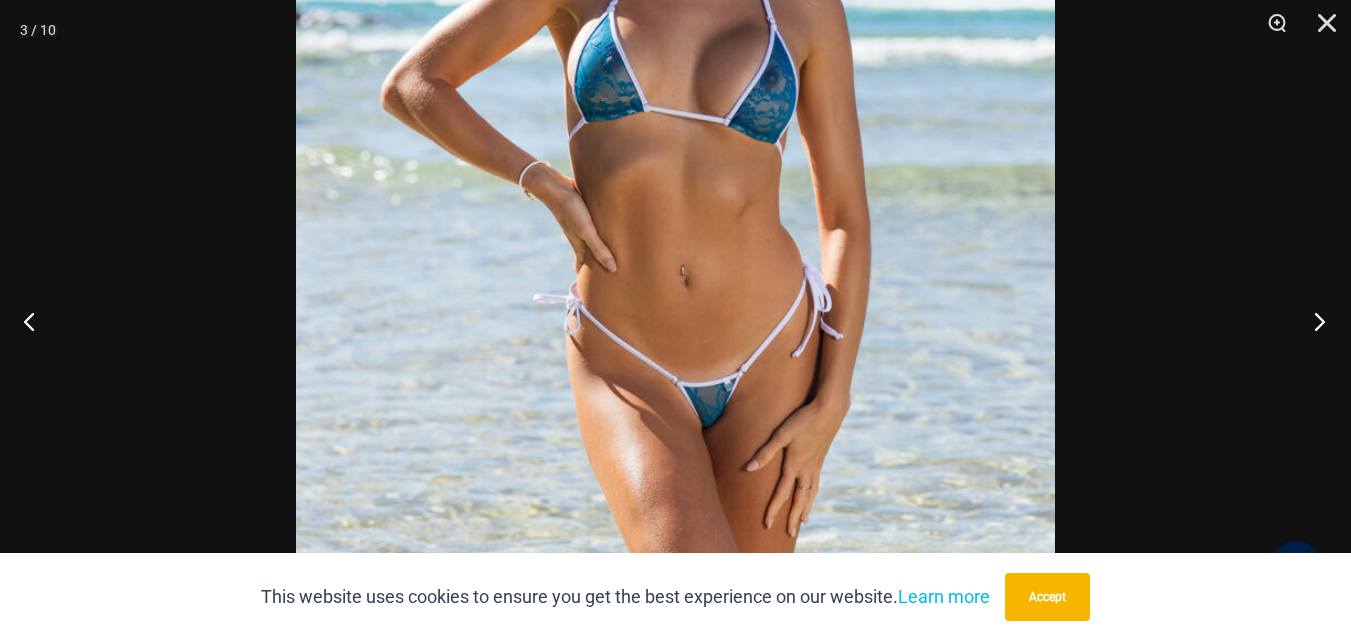 click at bounding box center (1313, 321) 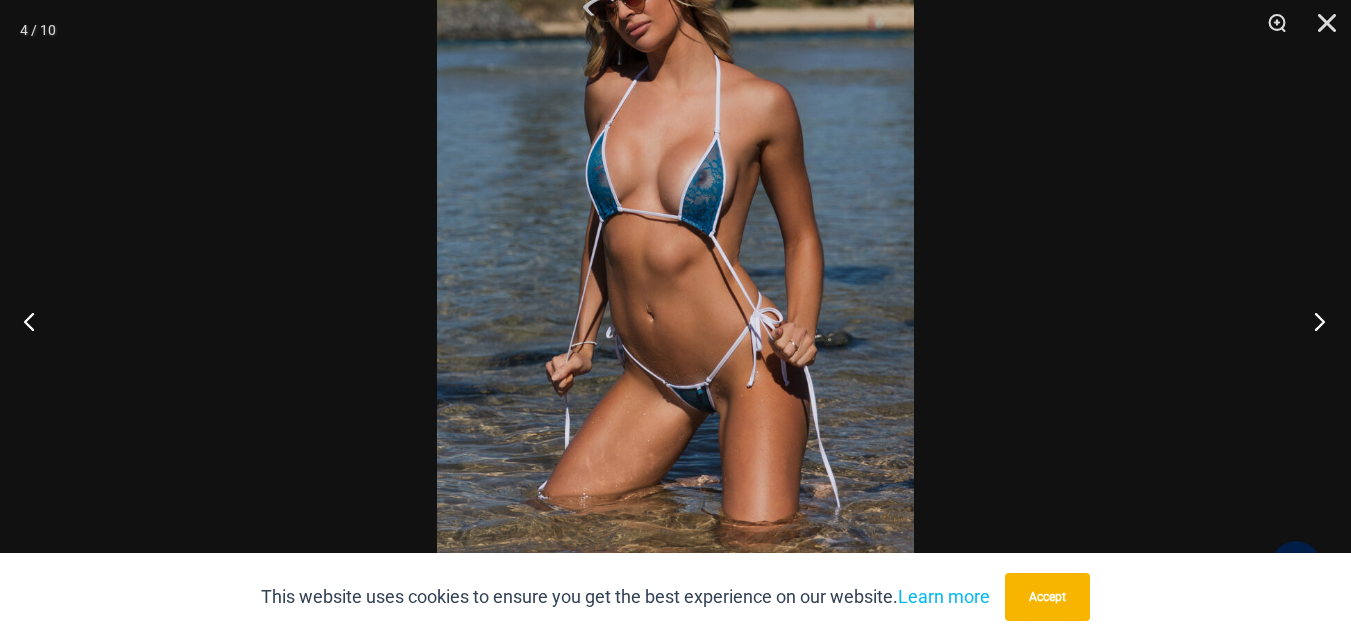 click at bounding box center [1313, 321] 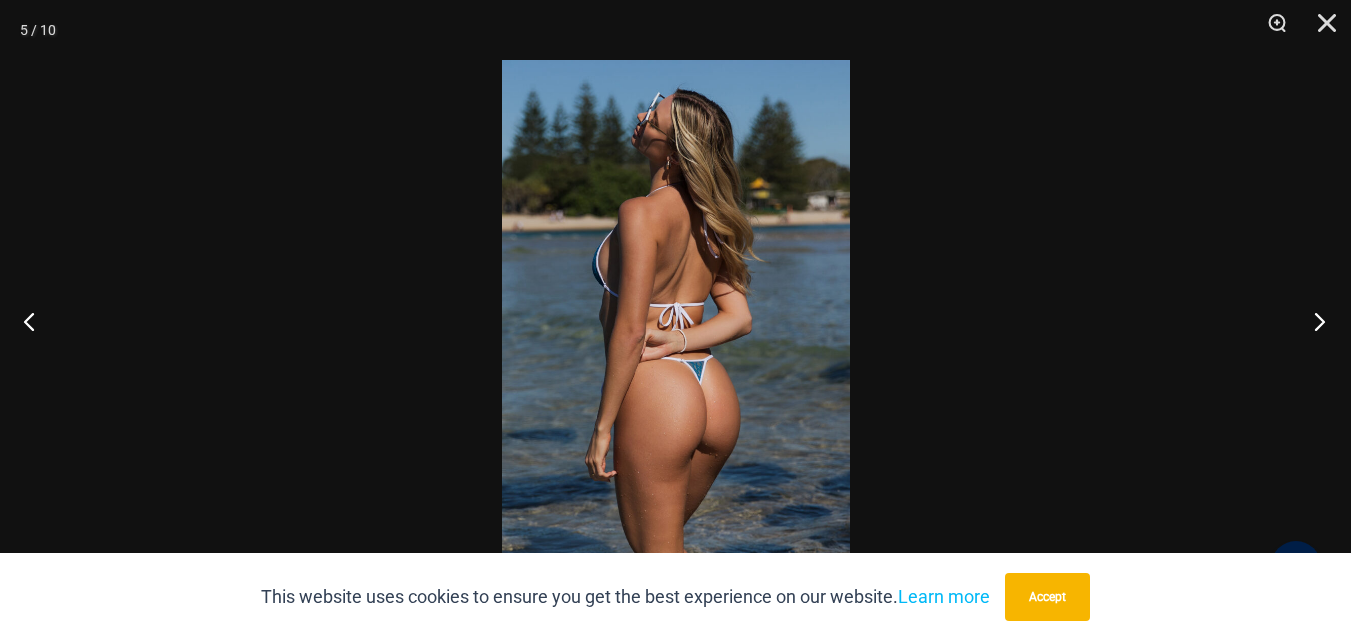 click at bounding box center (1313, 321) 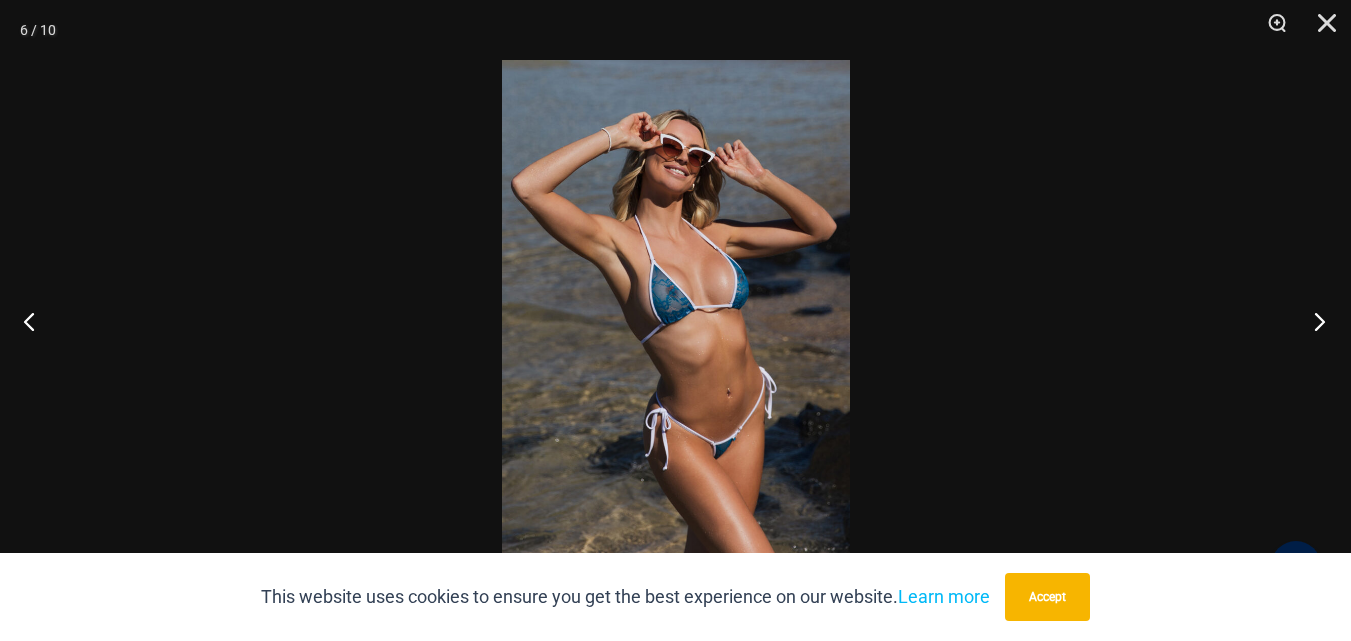 click at bounding box center [1313, 321] 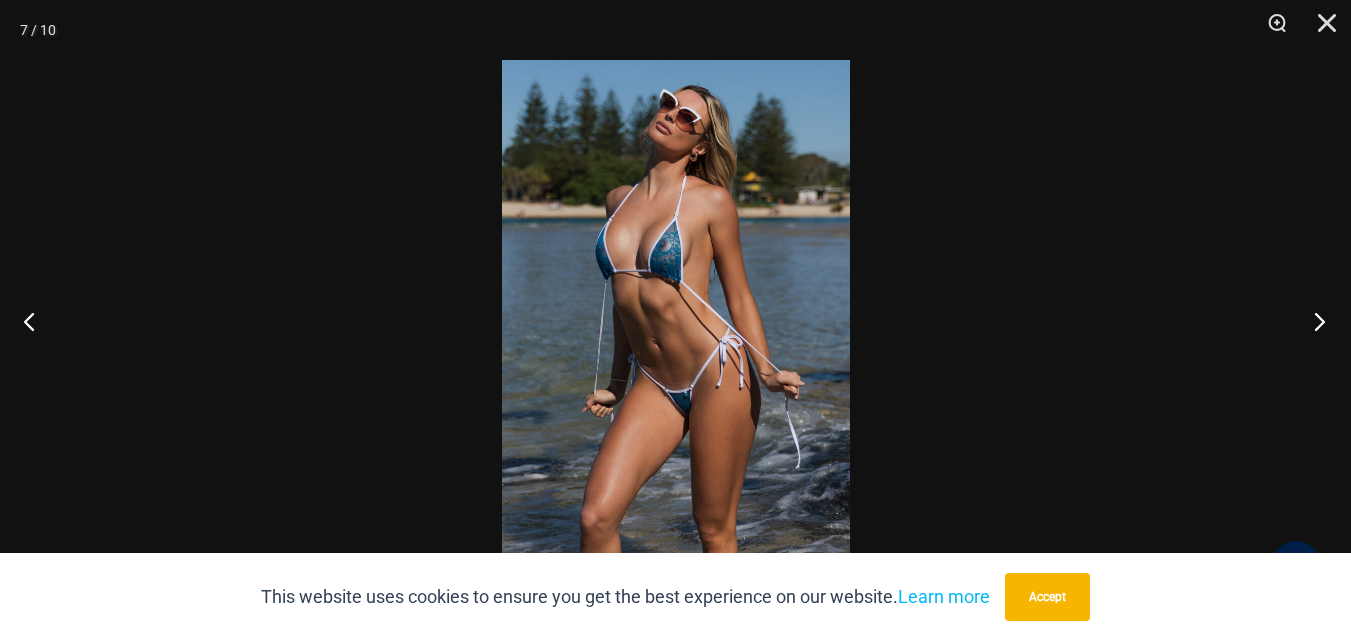 click at bounding box center (1313, 321) 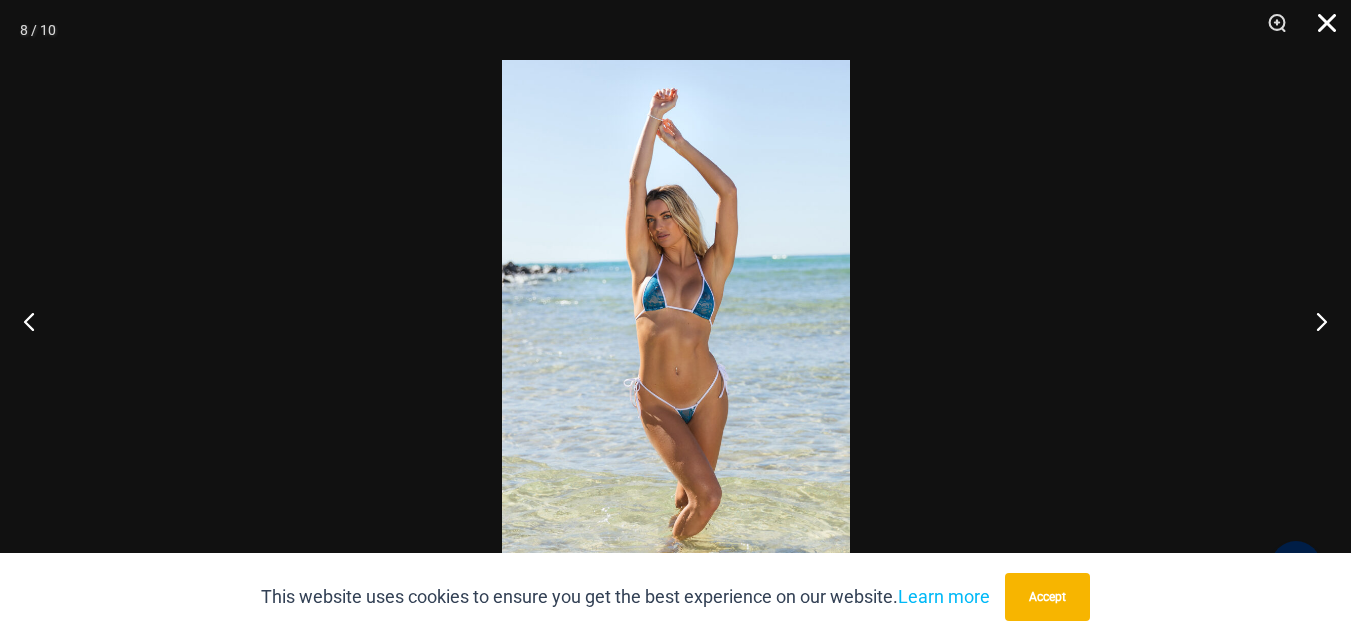 click at bounding box center [1320, 30] 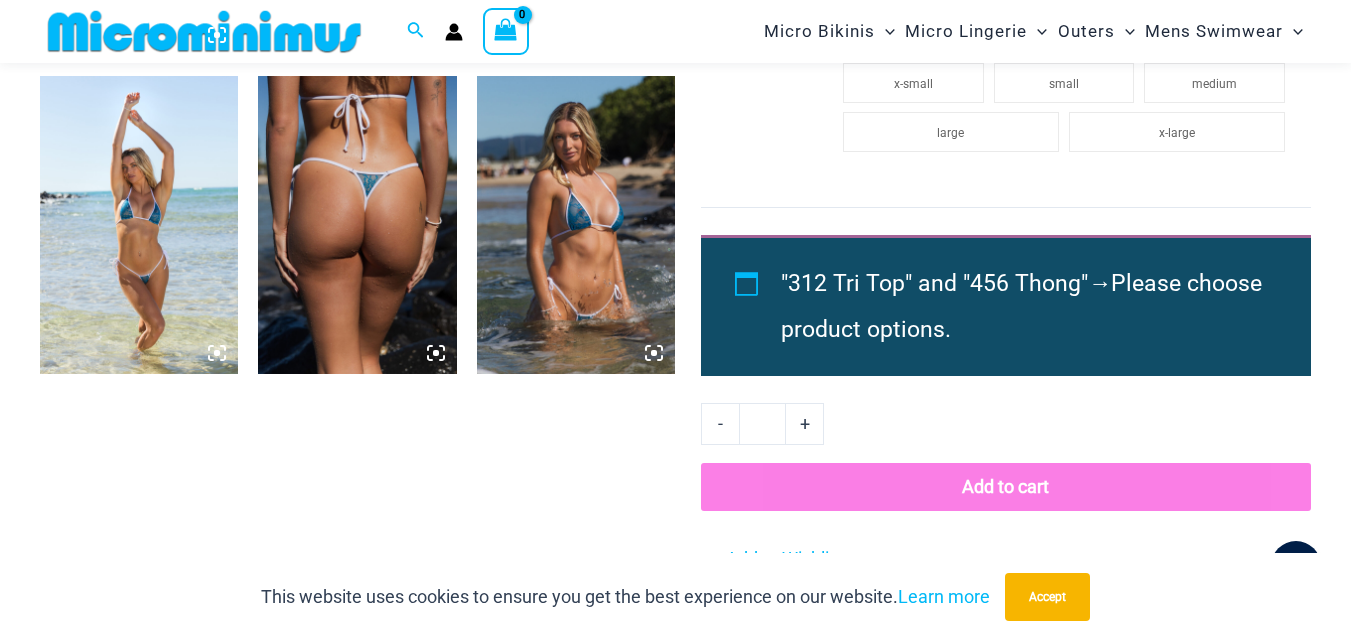 scroll, scrollTop: 1717, scrollLeft: 0, axis: vertical 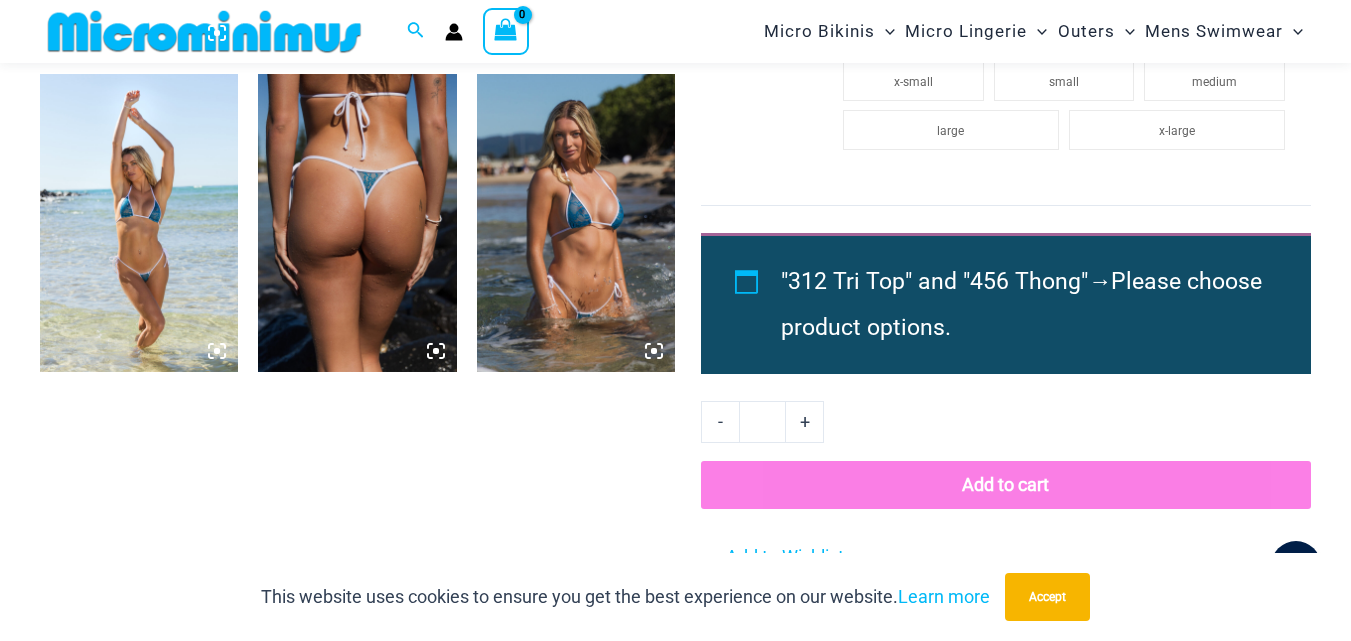 click on "Please choose product options." at bounding box center [1021, 304] 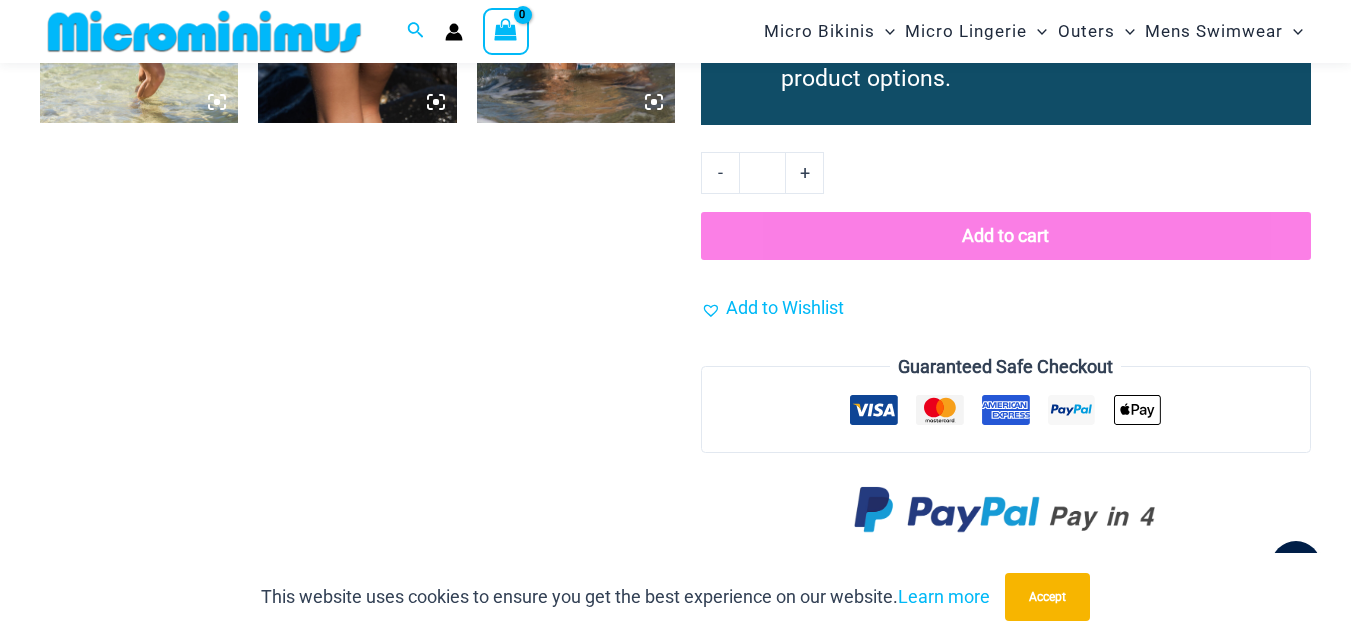 scroll, scrollTop: 1617, scrollLeft: 0, axis: vertical 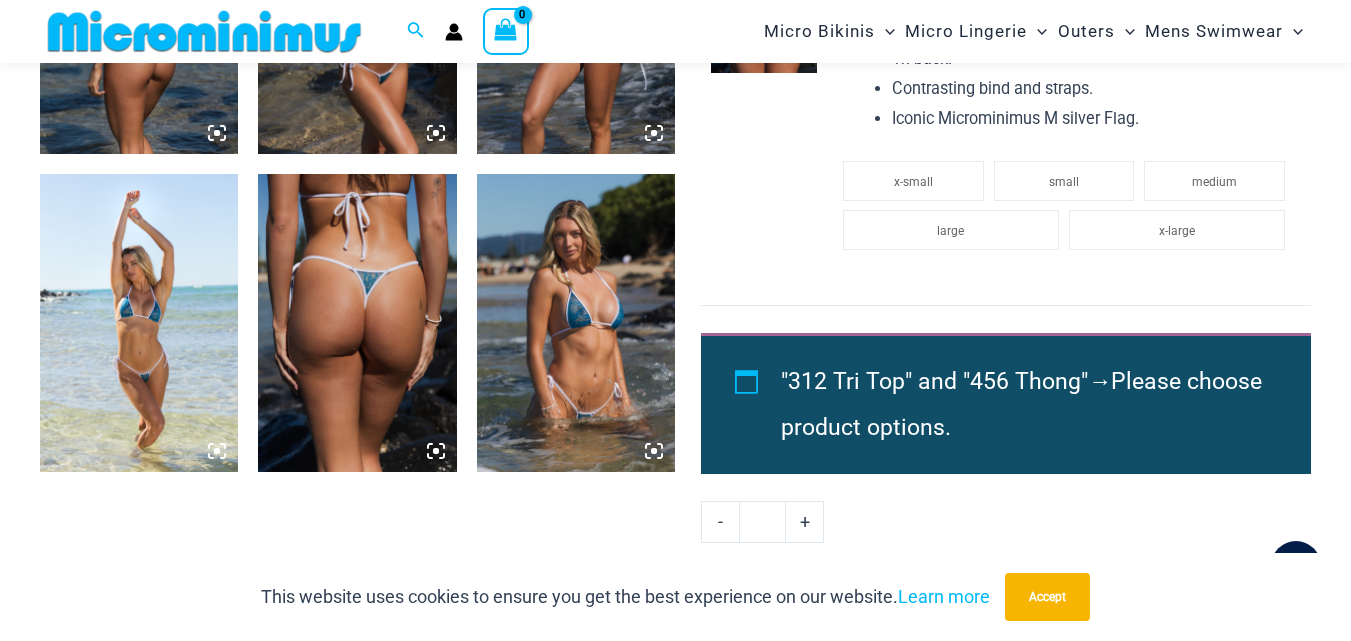 click on ""312 Tri Top" and "456 Thong"  →  Please choose product options." at bounding box center (1006, 403) 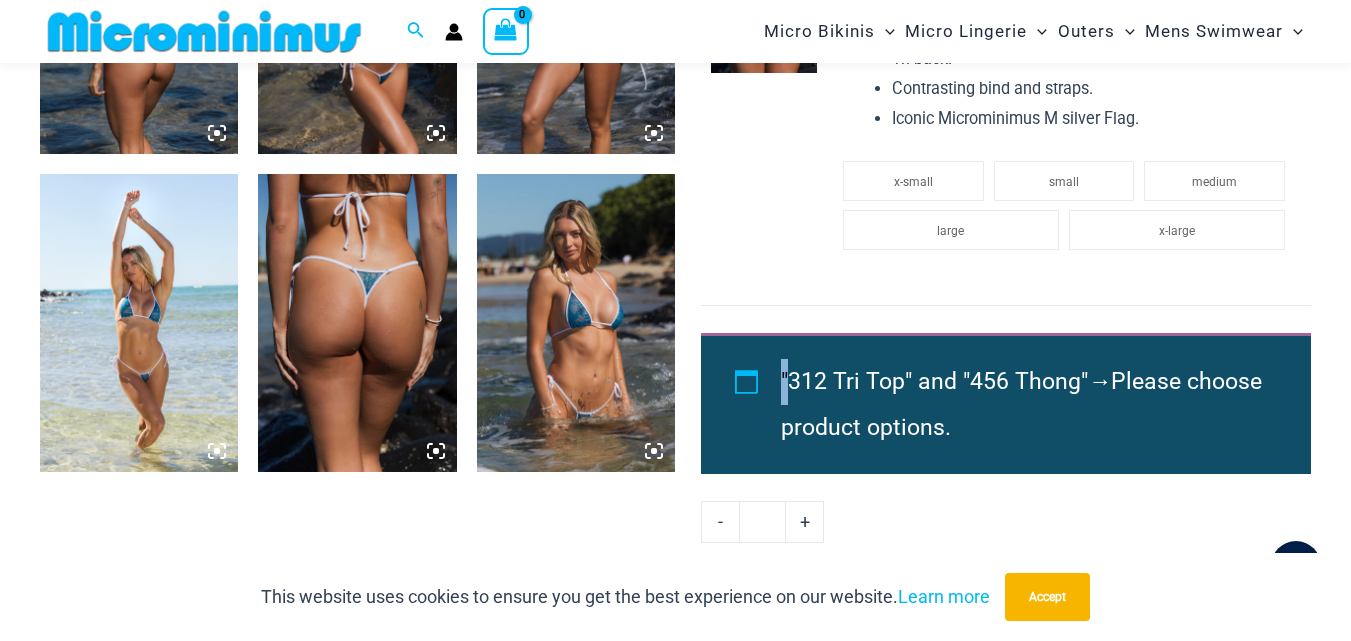 click on ""312 Tri Top" and "456 Thong"  →  Please choose product options." at bounding box center [1006, 403] 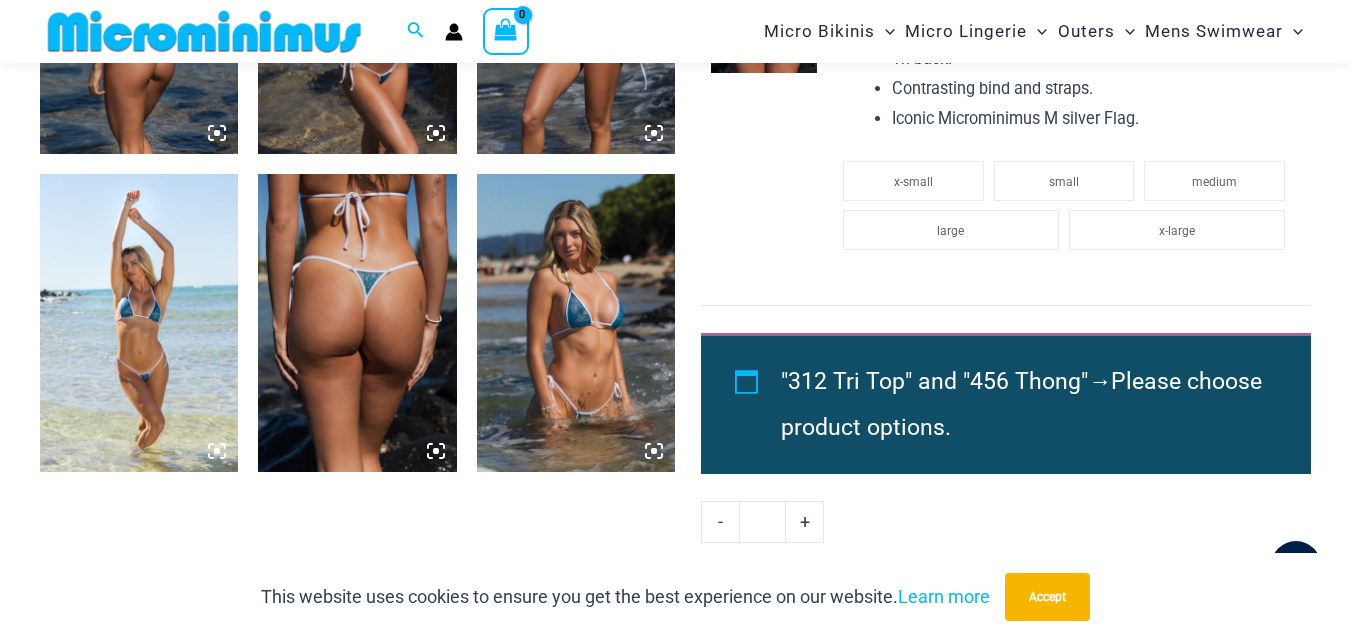 click on "Please choose product options." at bounding box center (1021, 404) 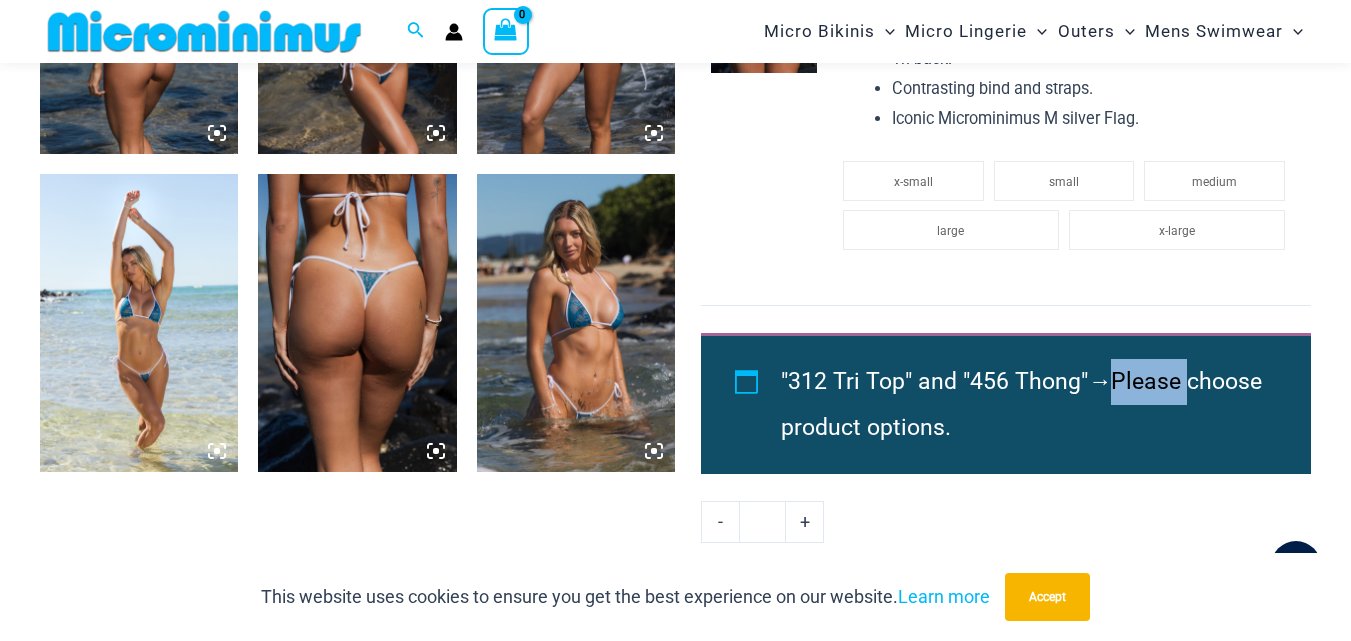 click on "Please choose product options." at bounding box center (1021, 404) 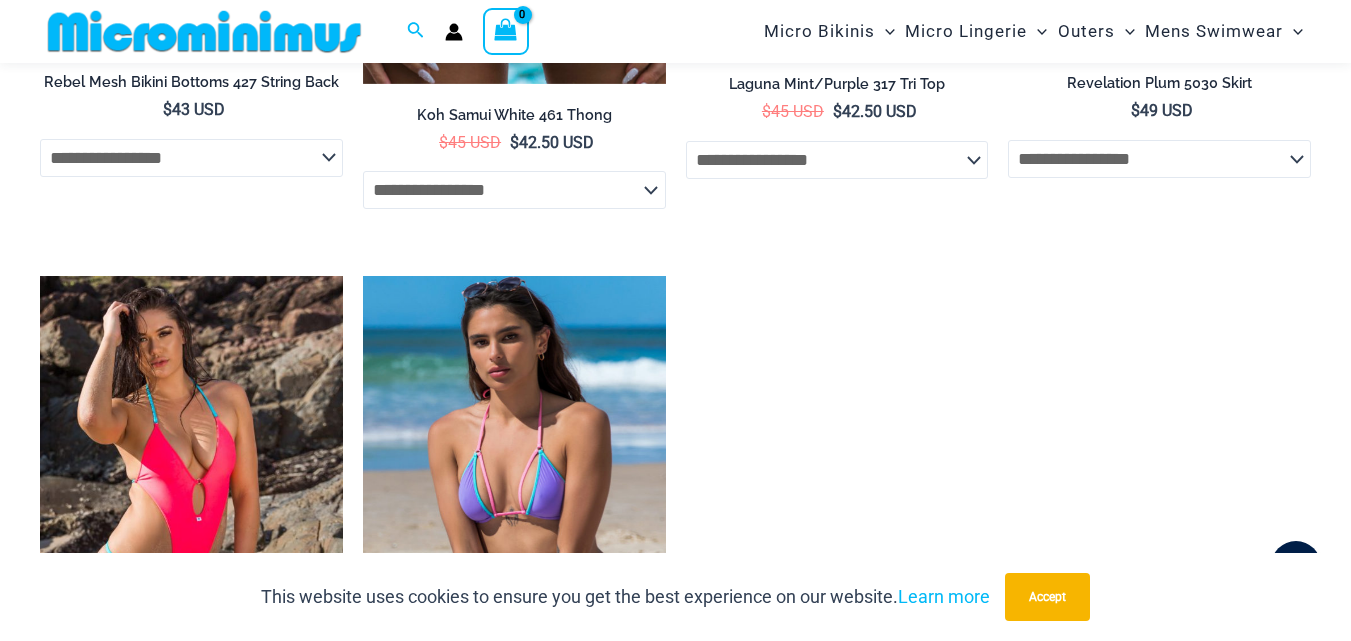 scroll, scrollTop: 4017, scrollLeft: 0, axis: vertical 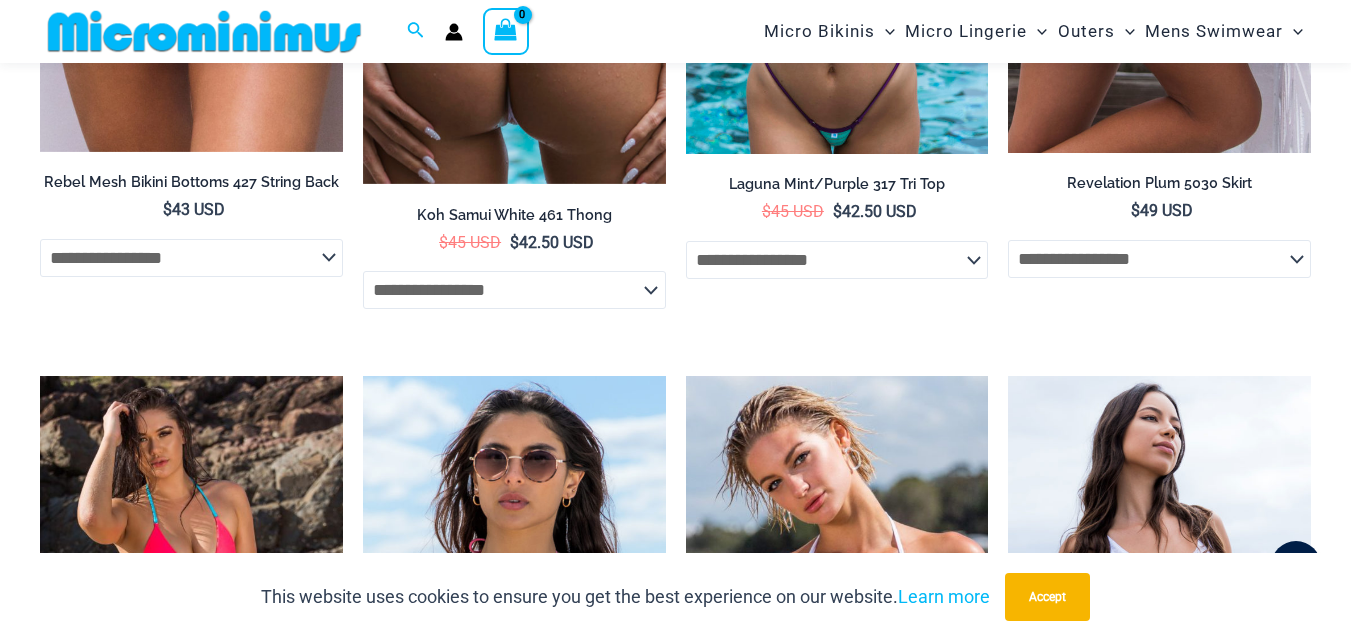 click on "**********" 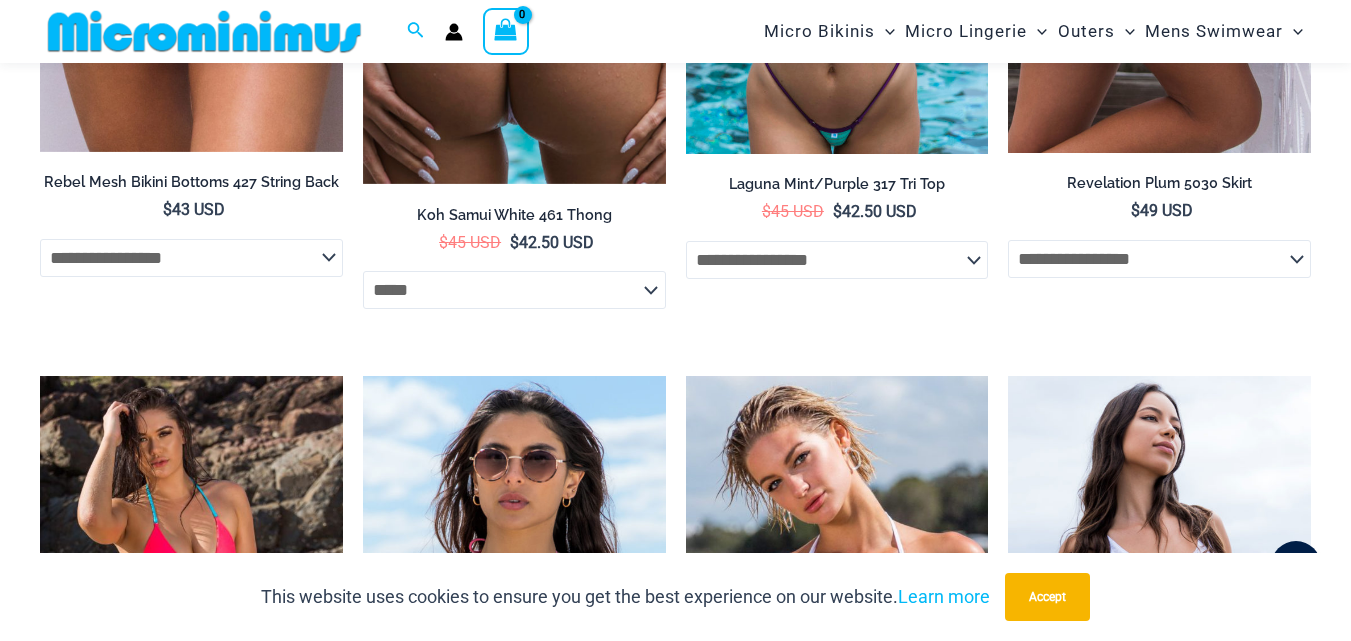 click on "**********" 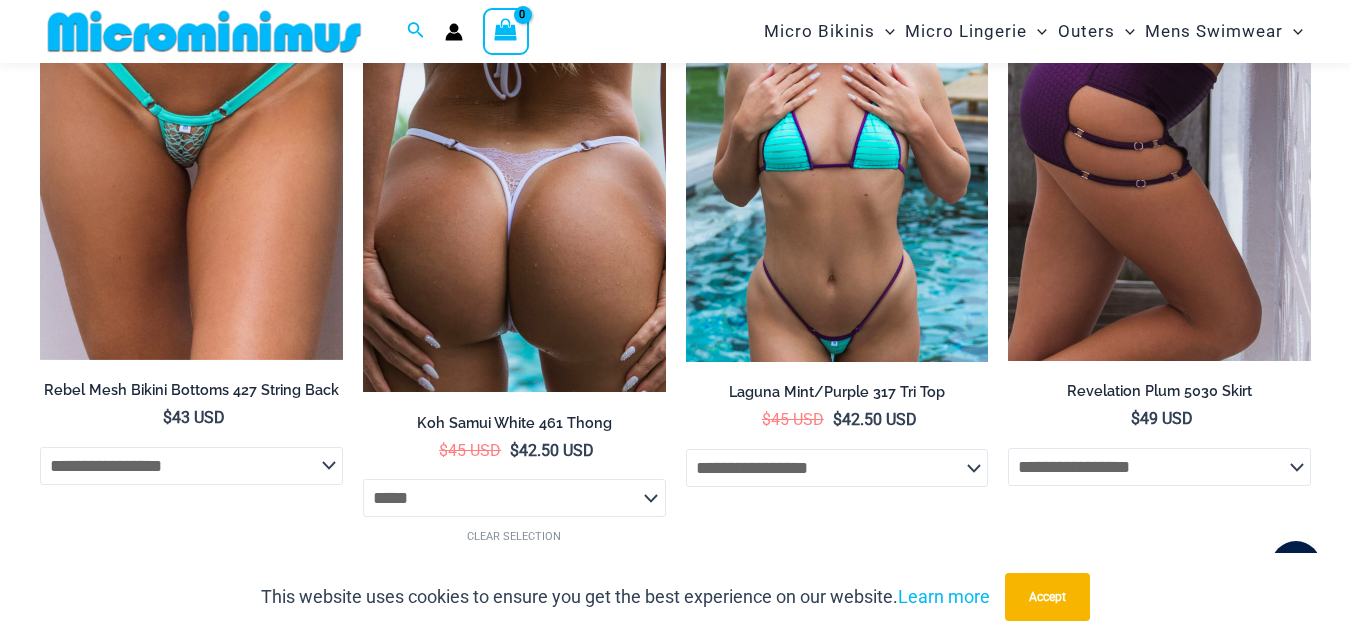 scroll, scrollTop: 3817, scrollLeft: 0, axis: vertical 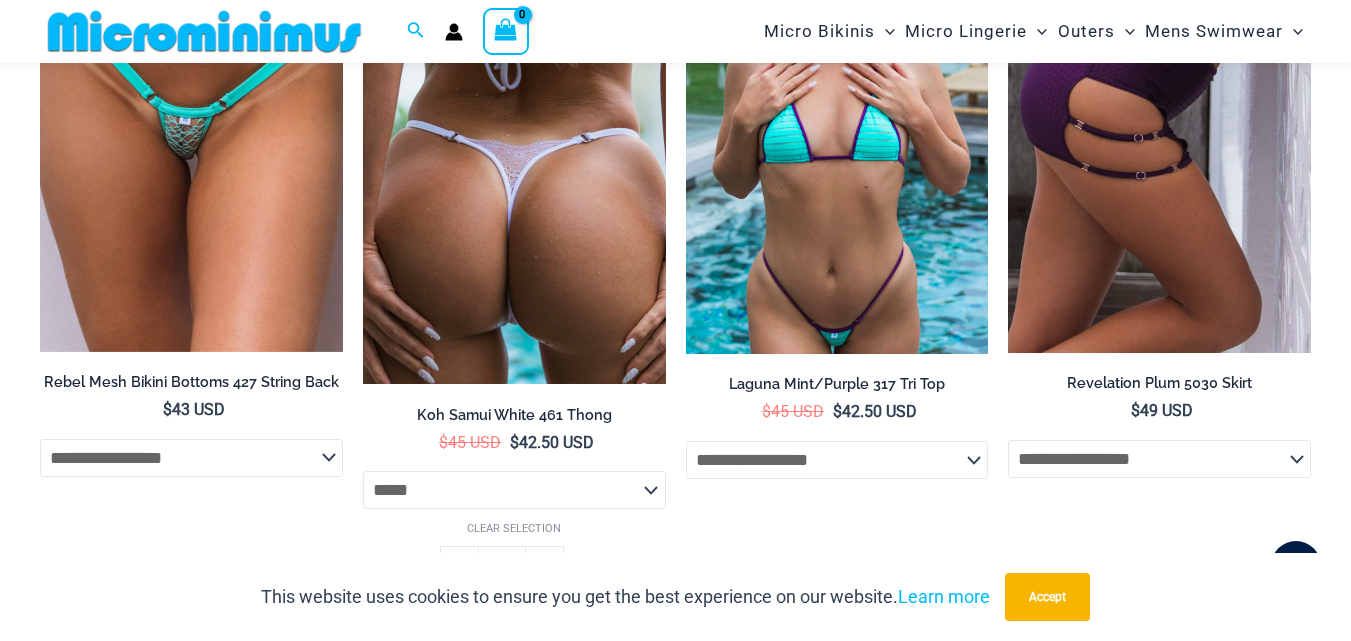 click on "**********" 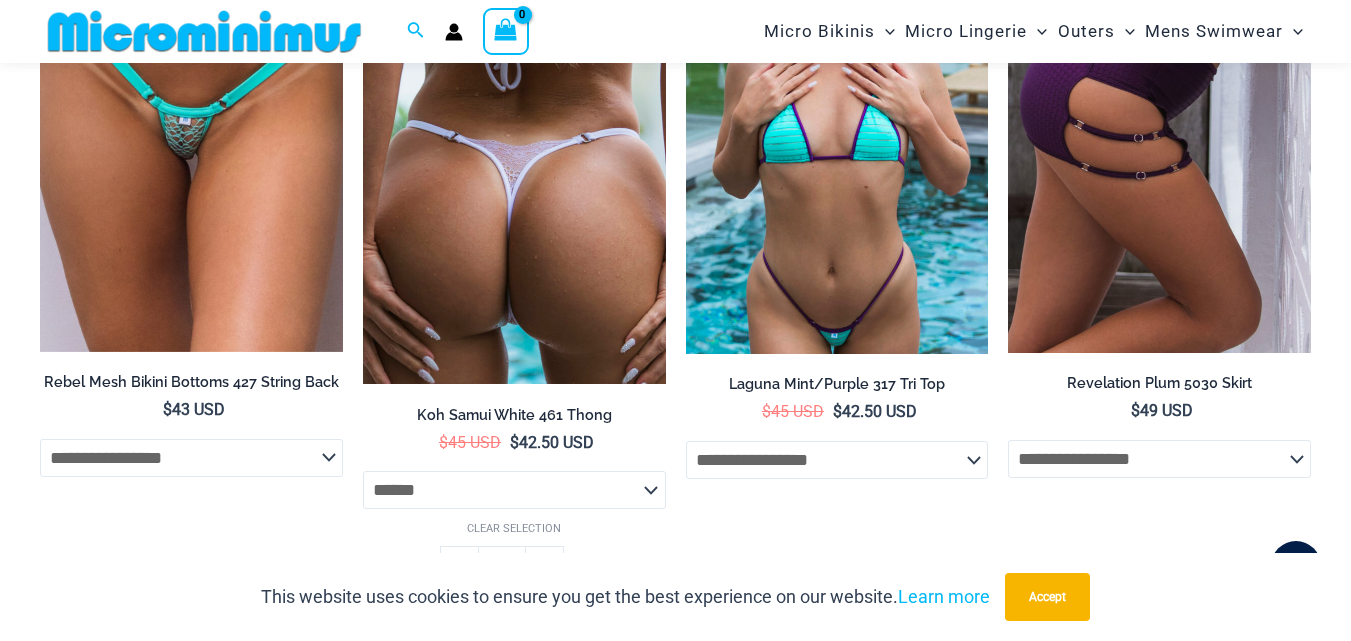 click on "**********" 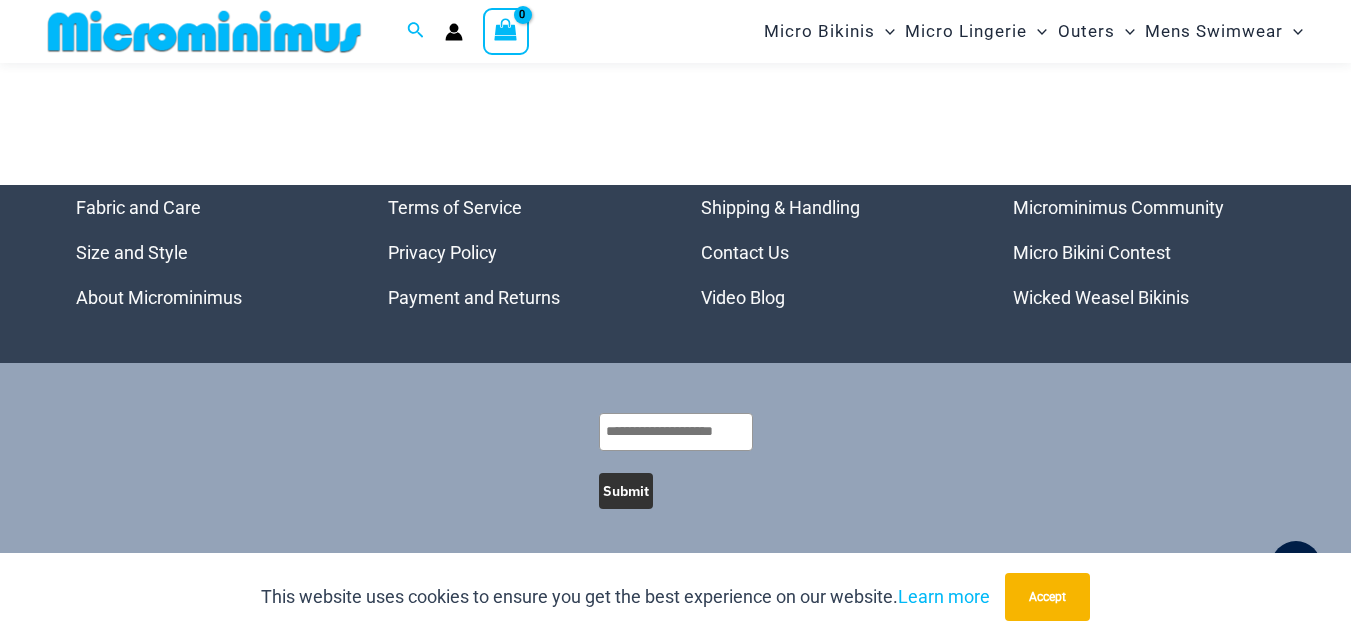 scroll, scrollTop: 6387, scrollLeft: 0, axis: vertical 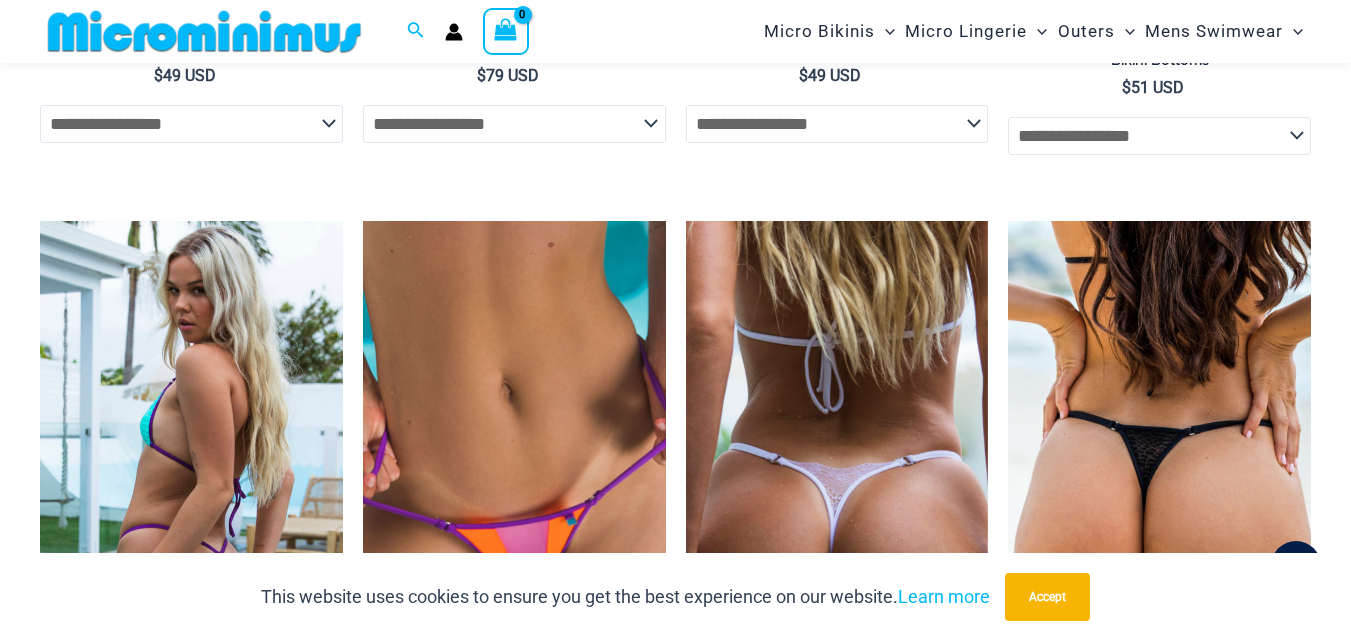 drag, startPoint x: 830, startPoint y: 421, endPoint x: 832, endPoint y: 410, distance: 11.18034 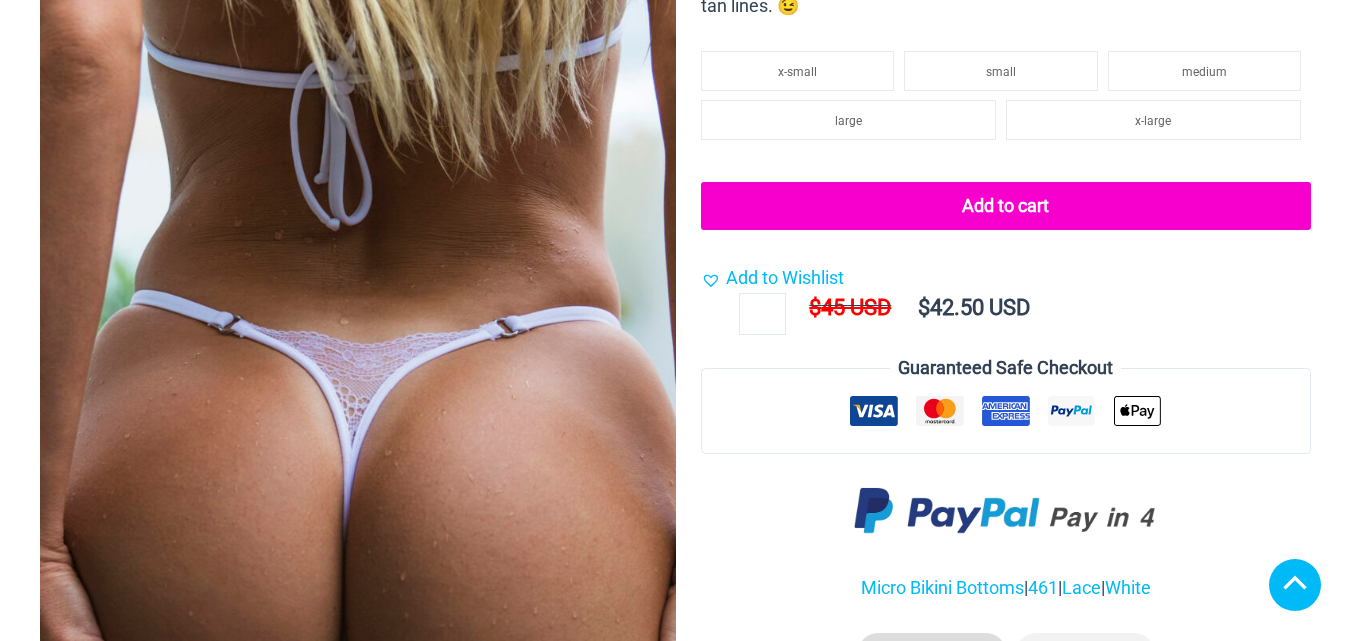 scroll, scrollTop: 400, scrollLeft: 0, axis: vertical 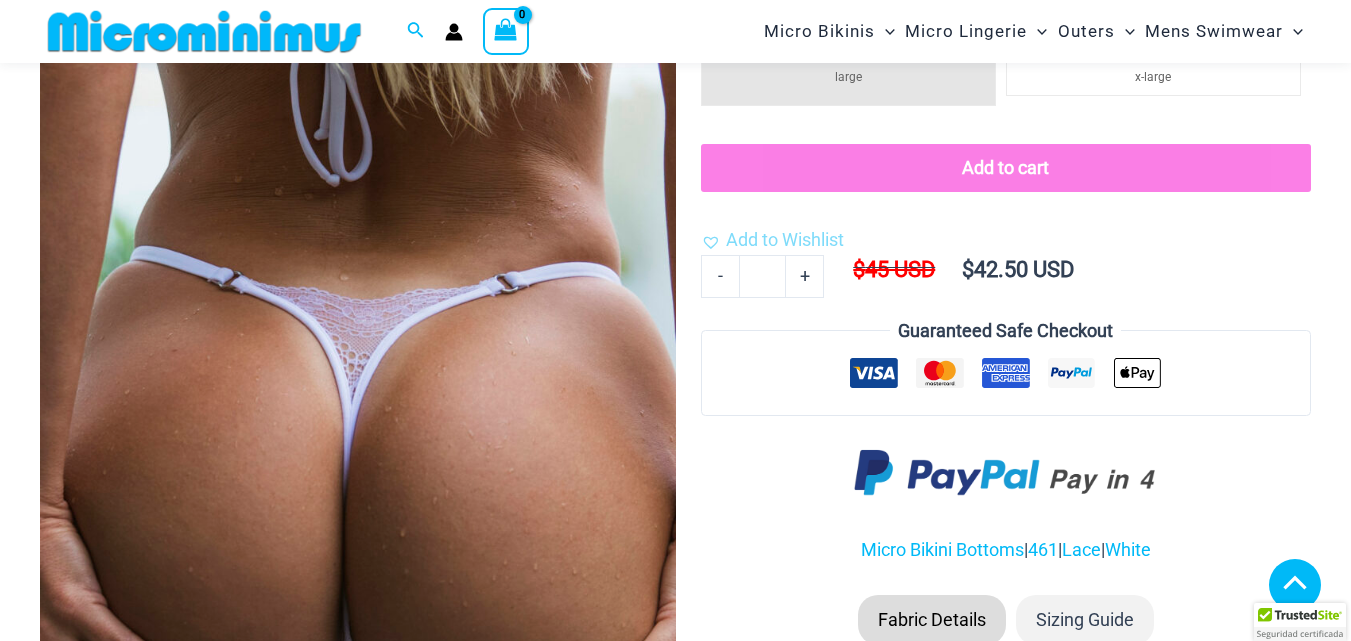 click at bounding box center [358, 290] 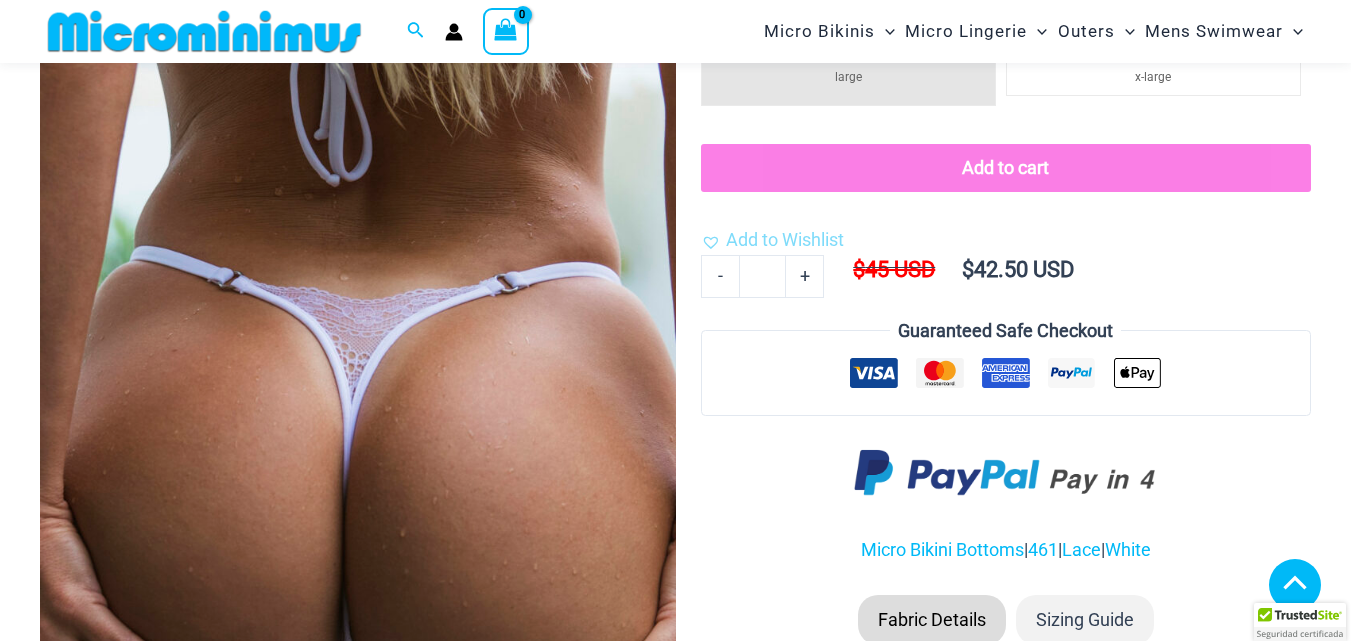 click 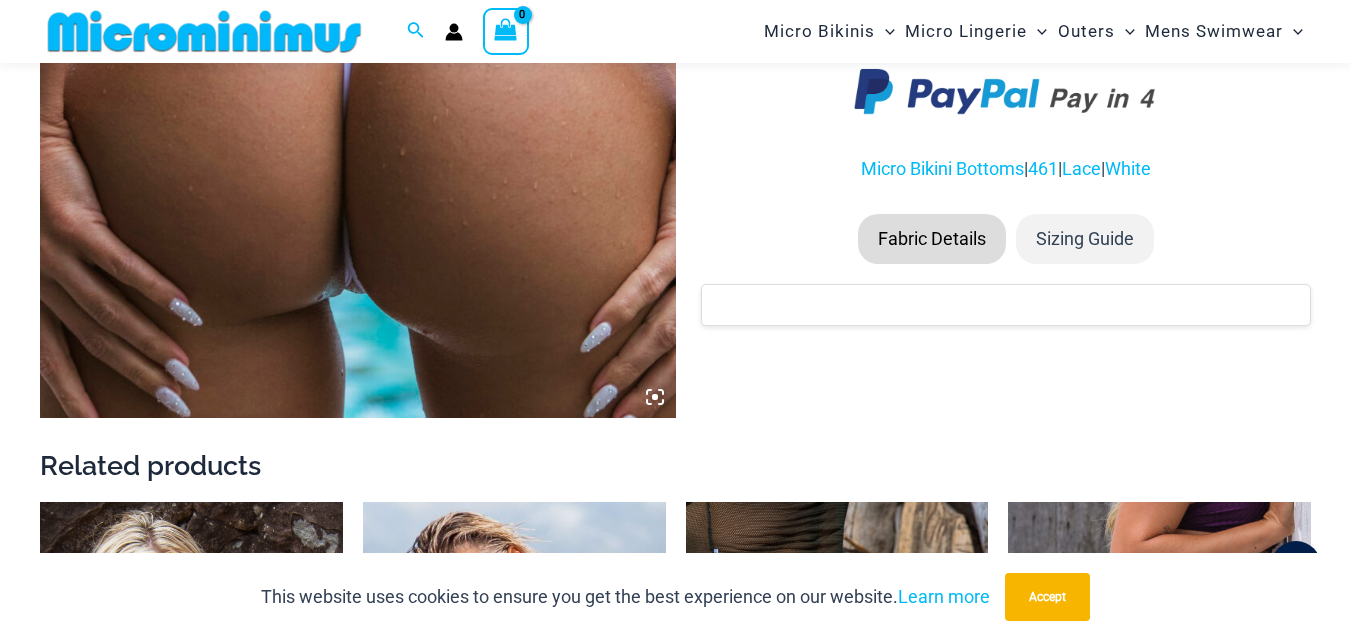 scroll, scrollTop: 882, scrollLeft: 0, axis: vertical 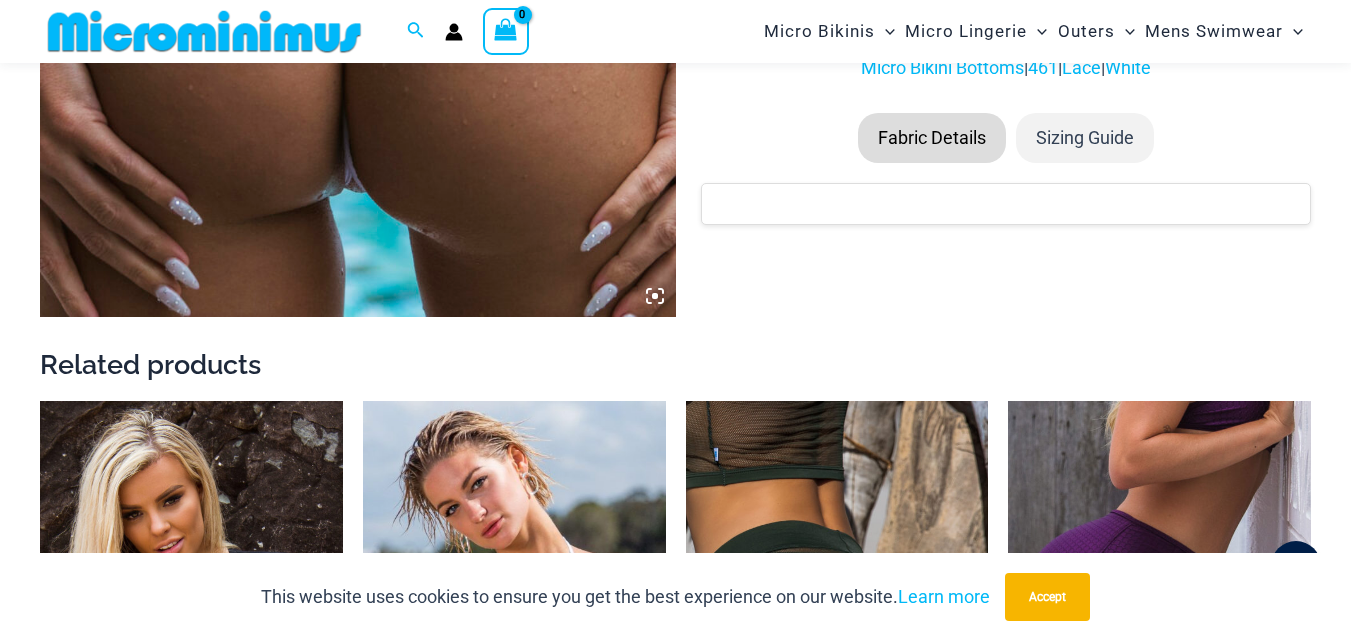click 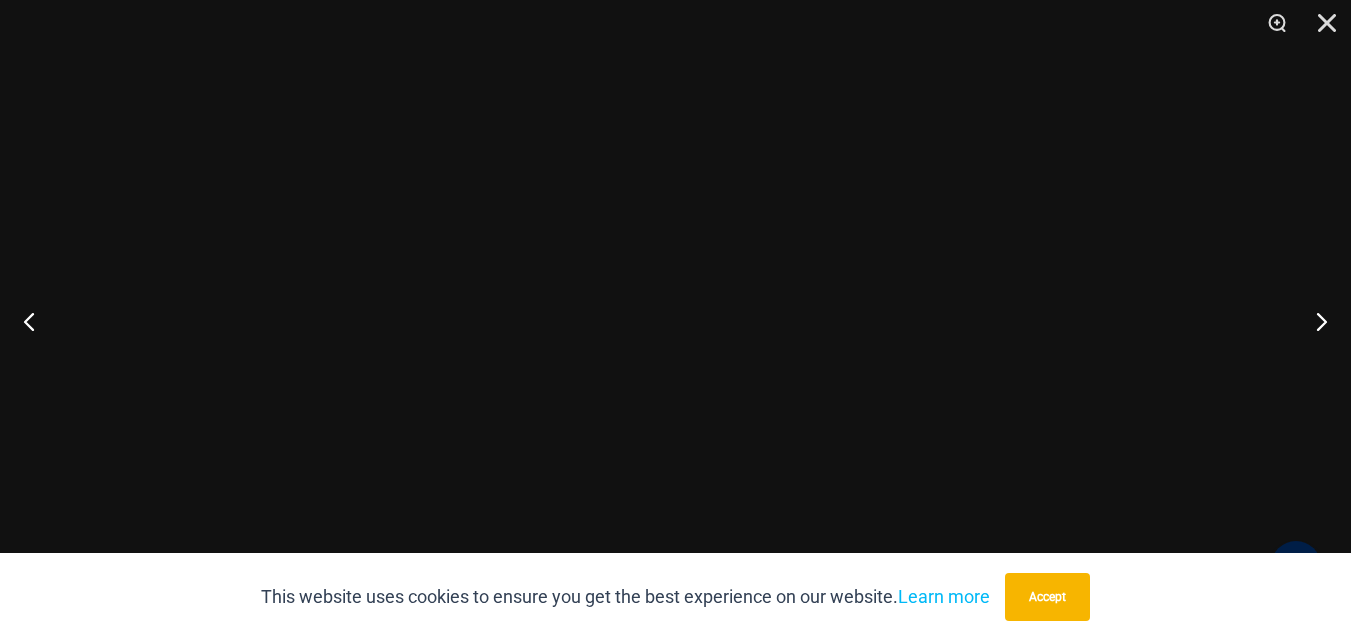 click at bounding box center (513, 60) 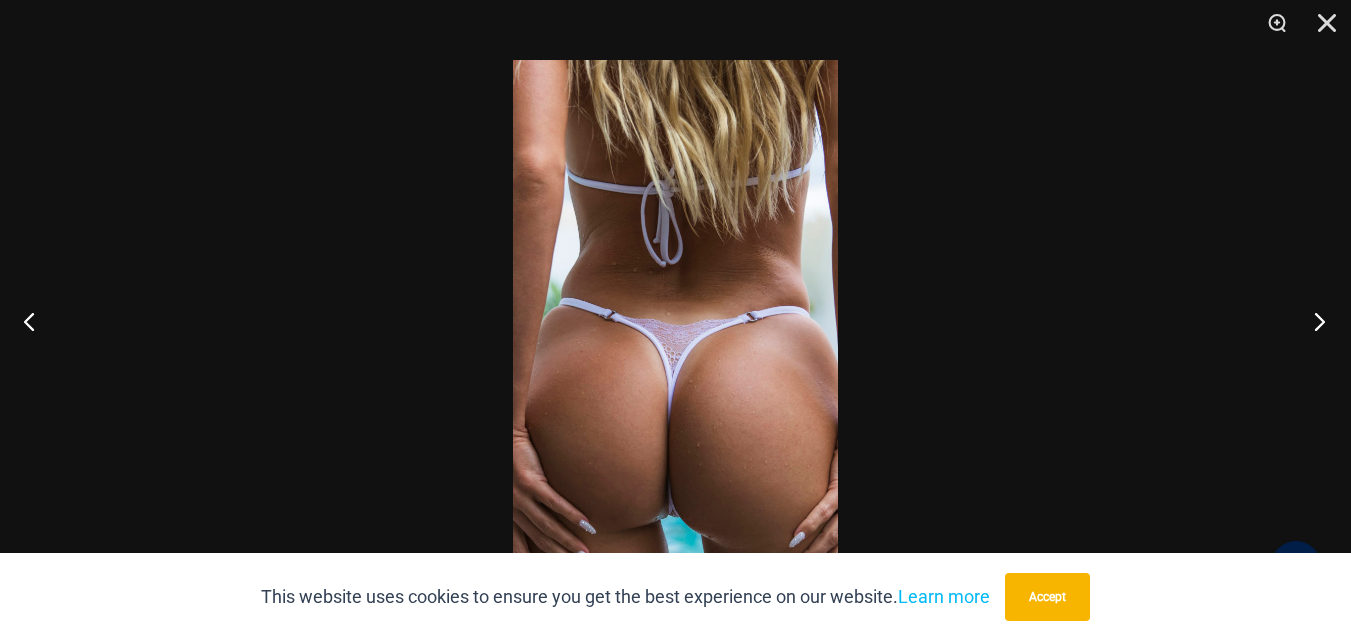 click at bounding box center [1313, 321] 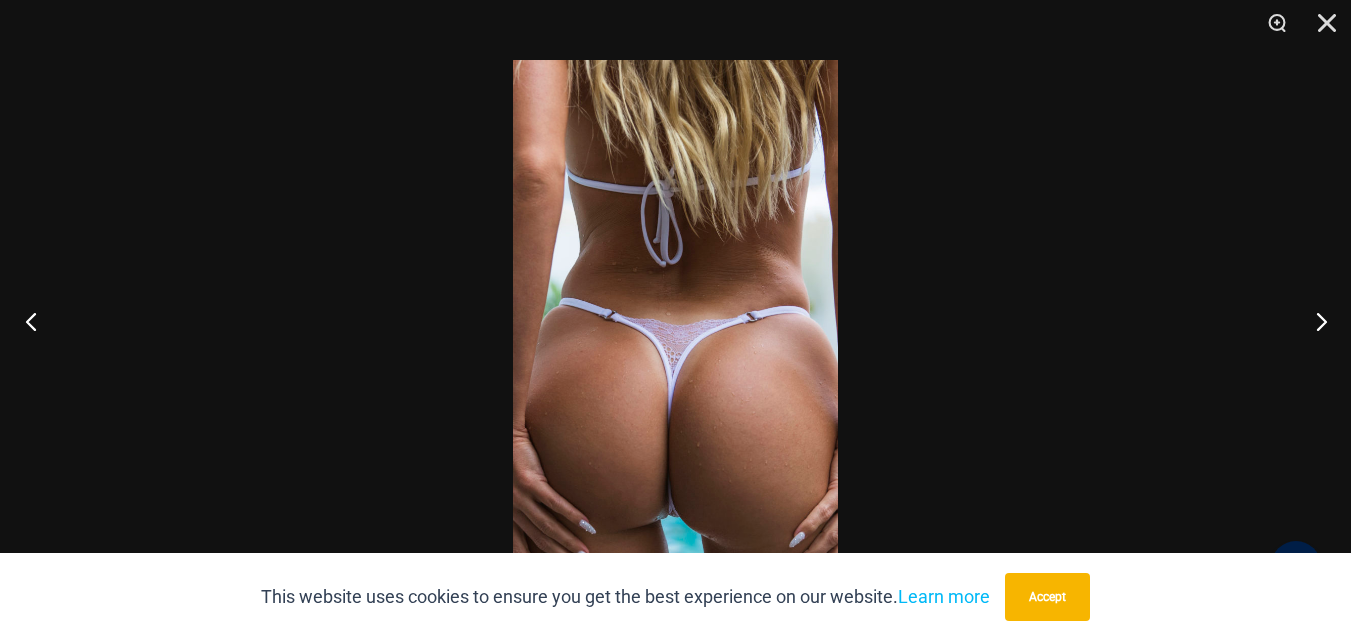 click at bounding box center (37, 321) 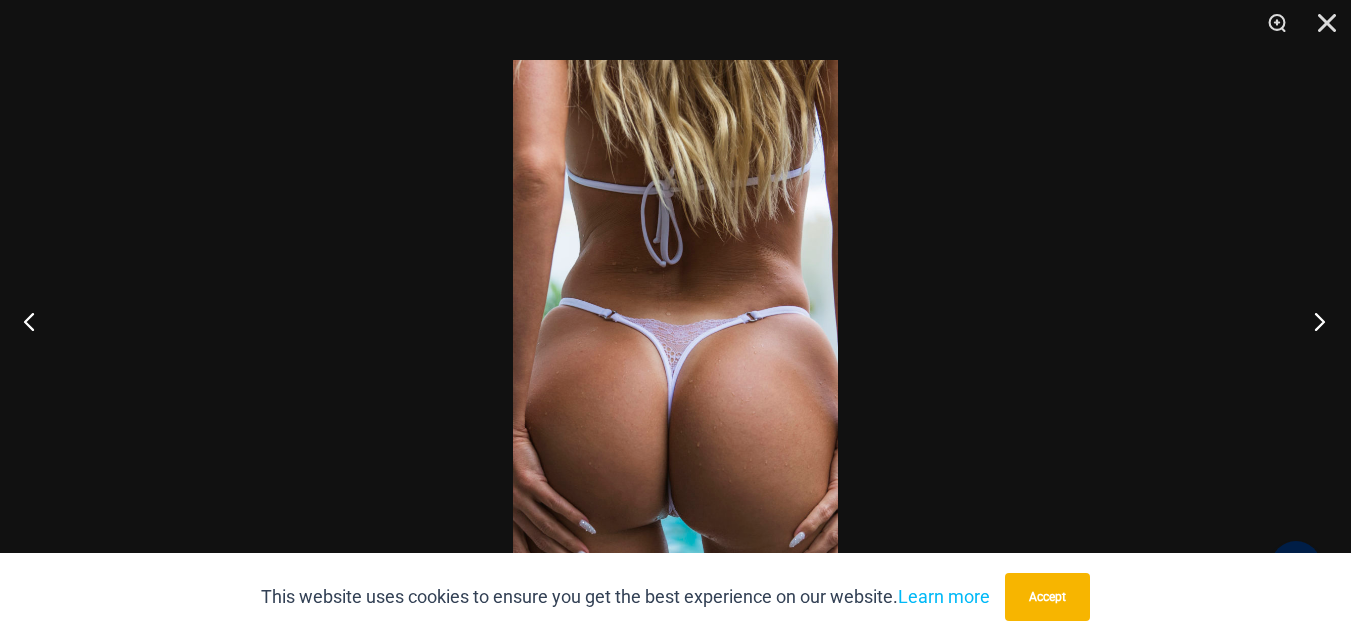 click at bounding box center [1313, 321] 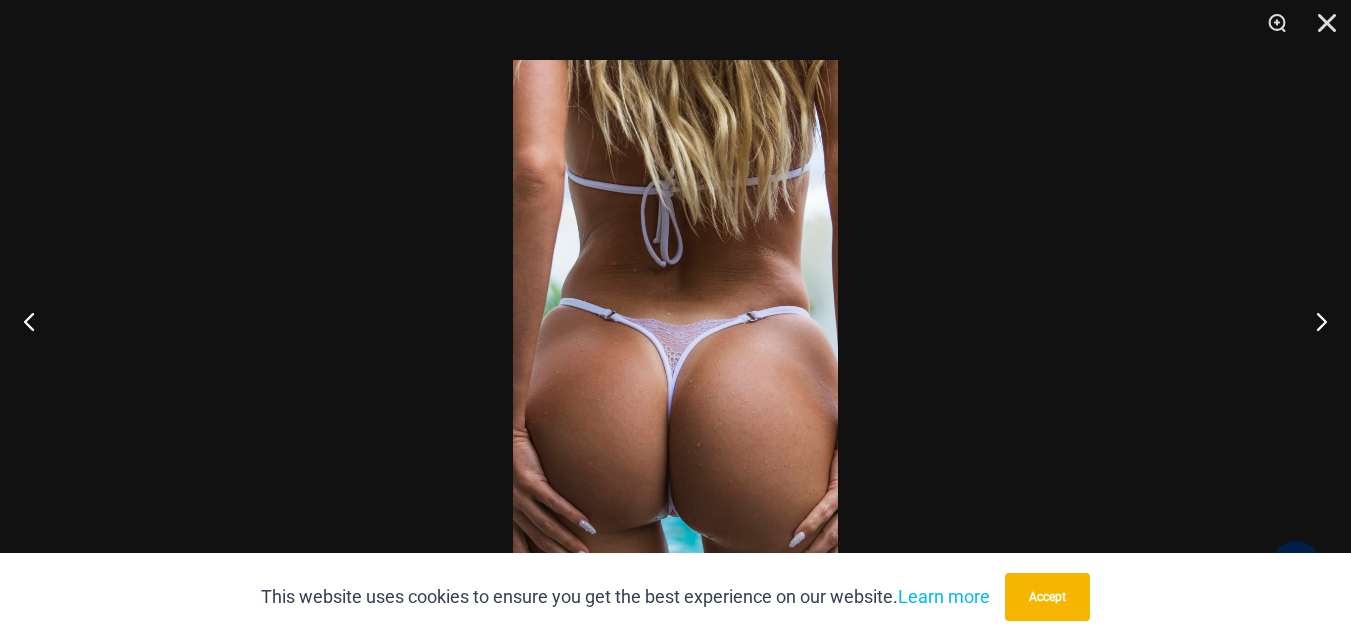scroll, scrollTop: 262, scrollLeft: 0, axis: vertical 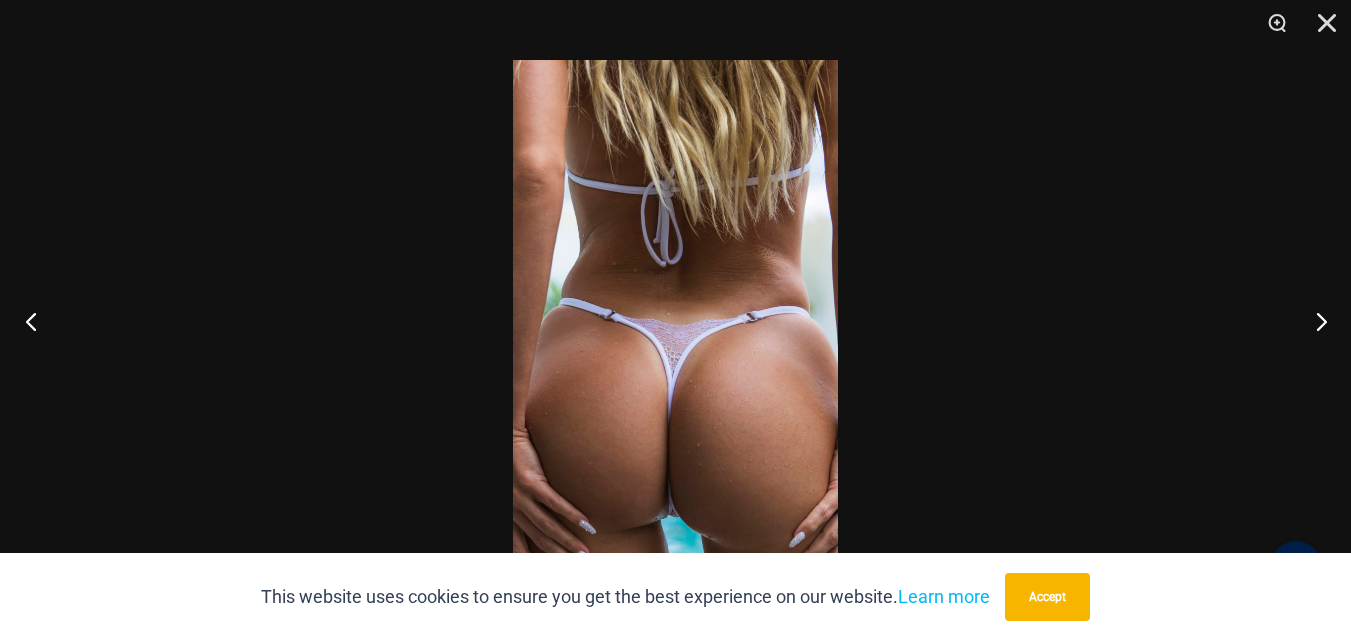 click at bounding box center (37, 321) 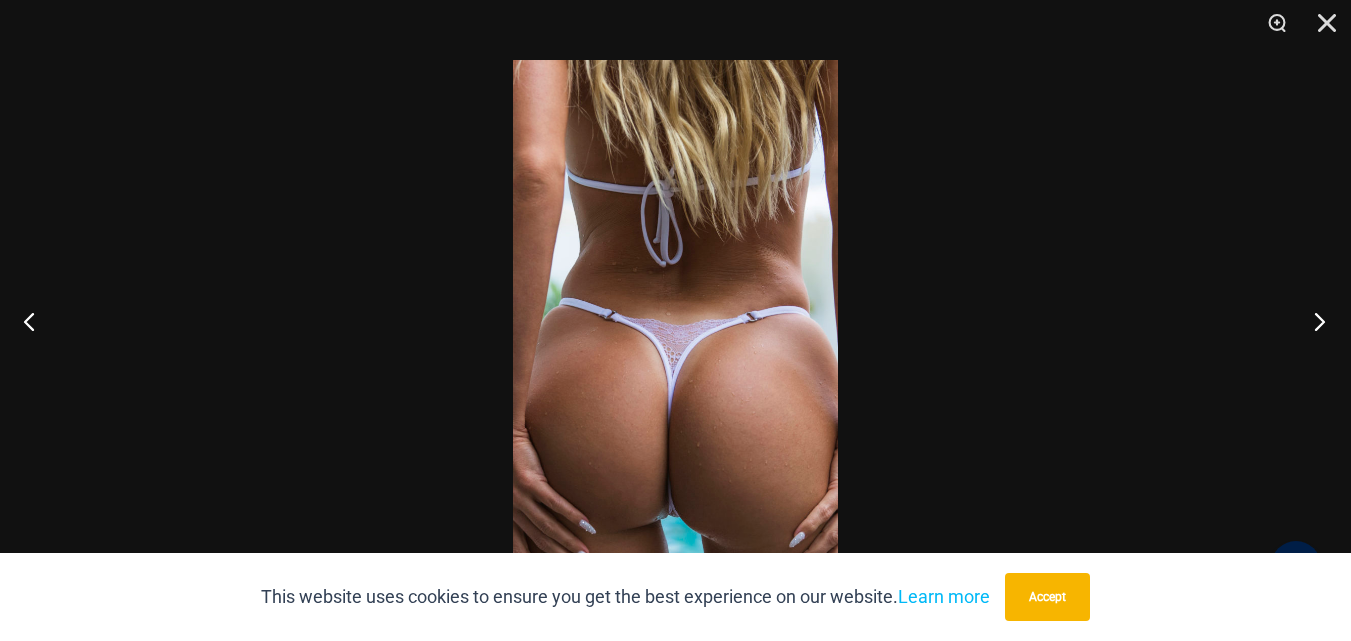 click at bounding box center (1313, 321) 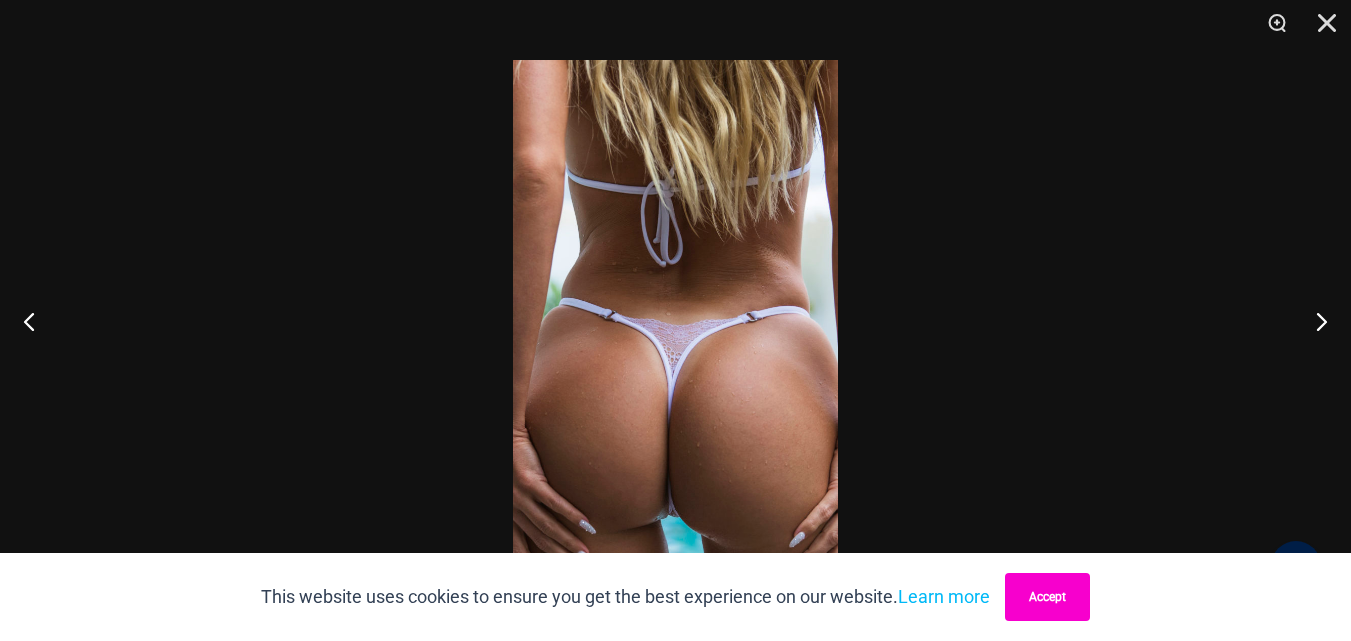 click on "Accept" at bounding box center (1047, 597) 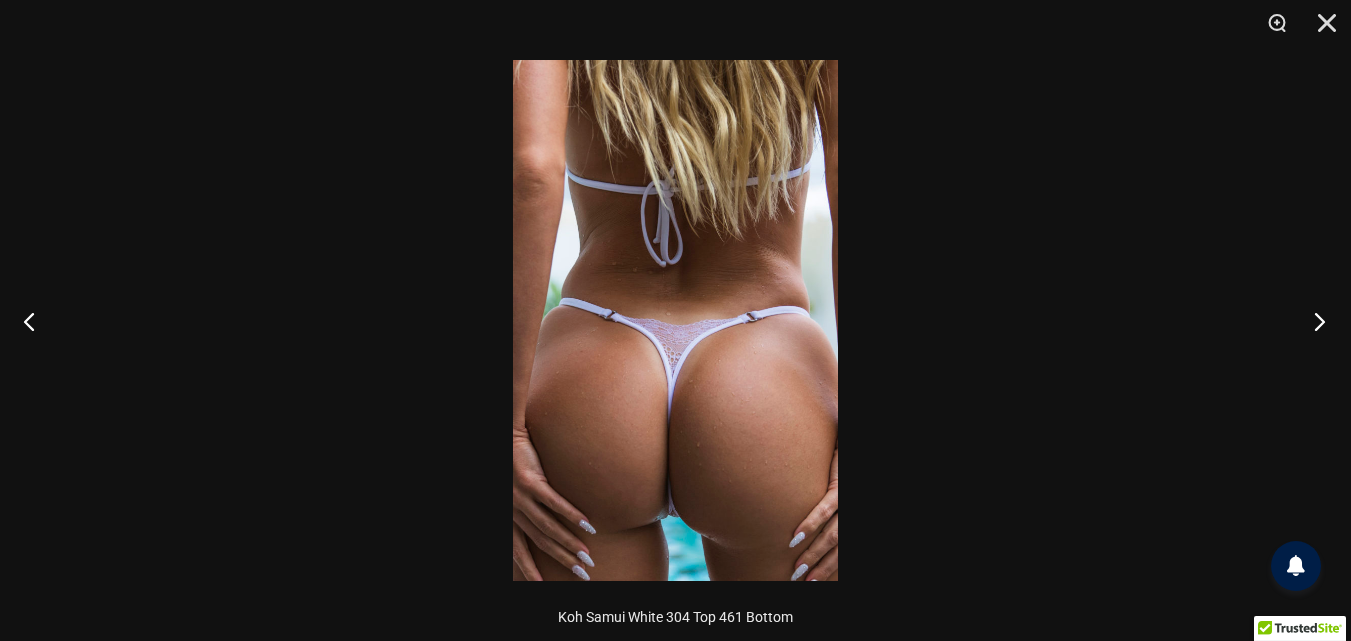 click at bounding box center (1313, 321) 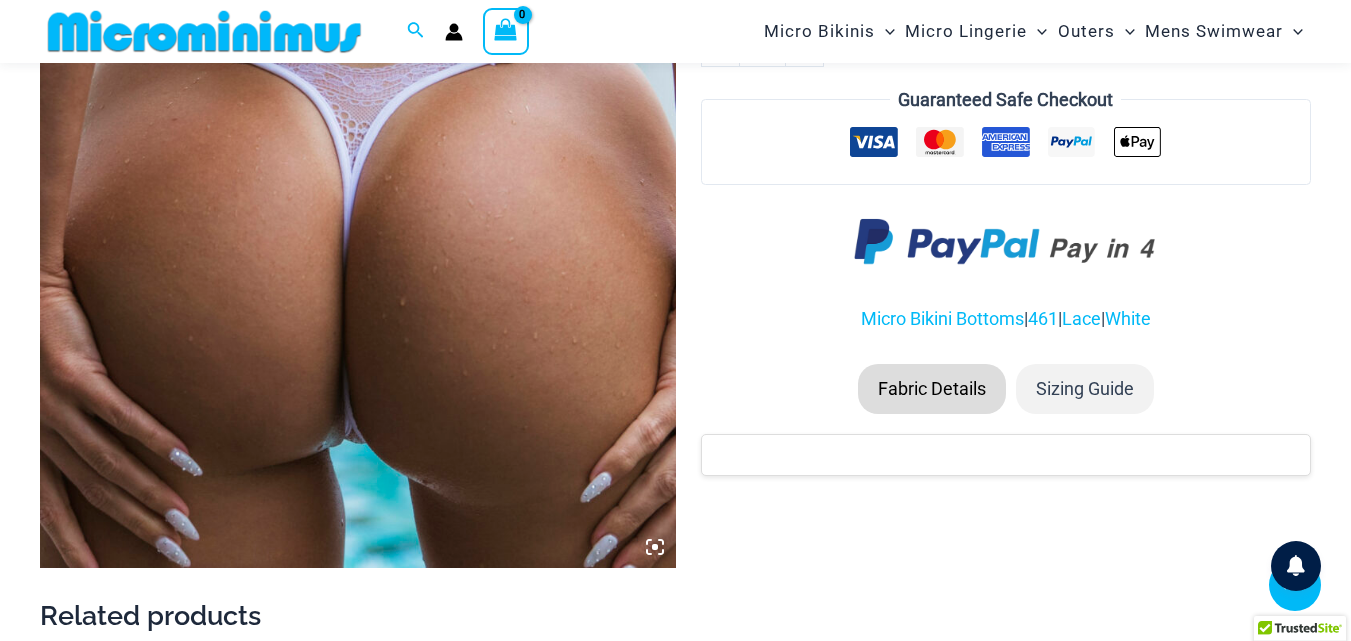 click 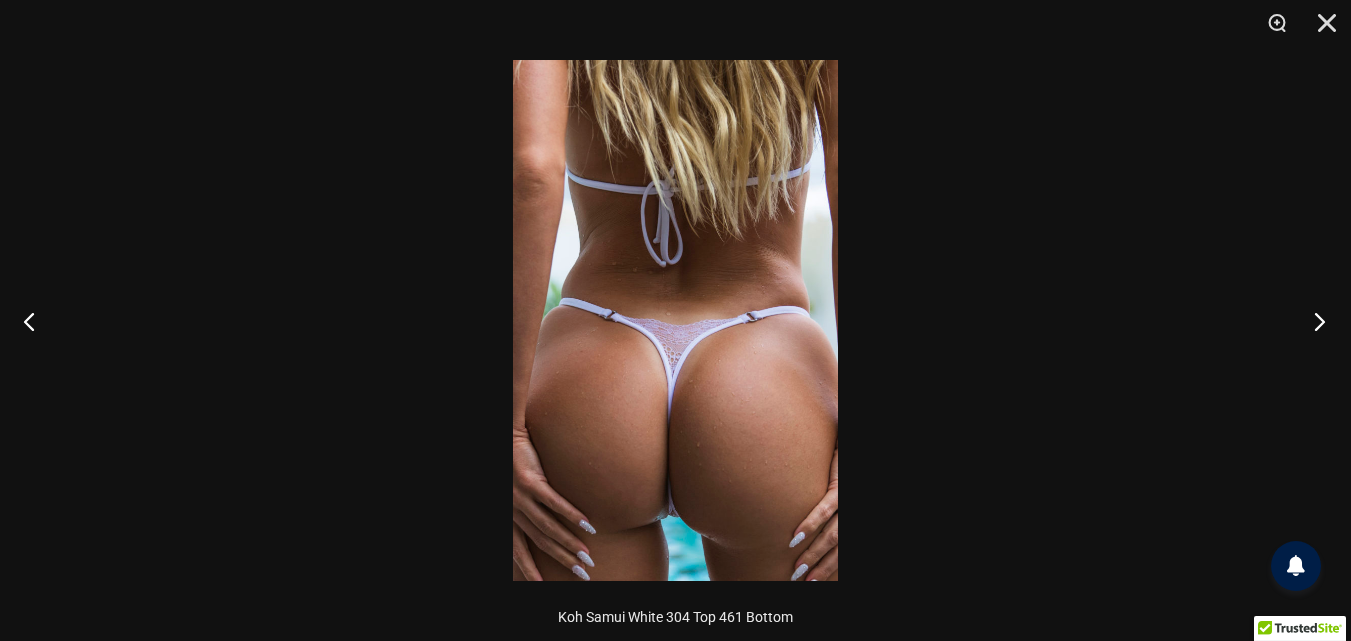 click at bounding box center (1313, 321) 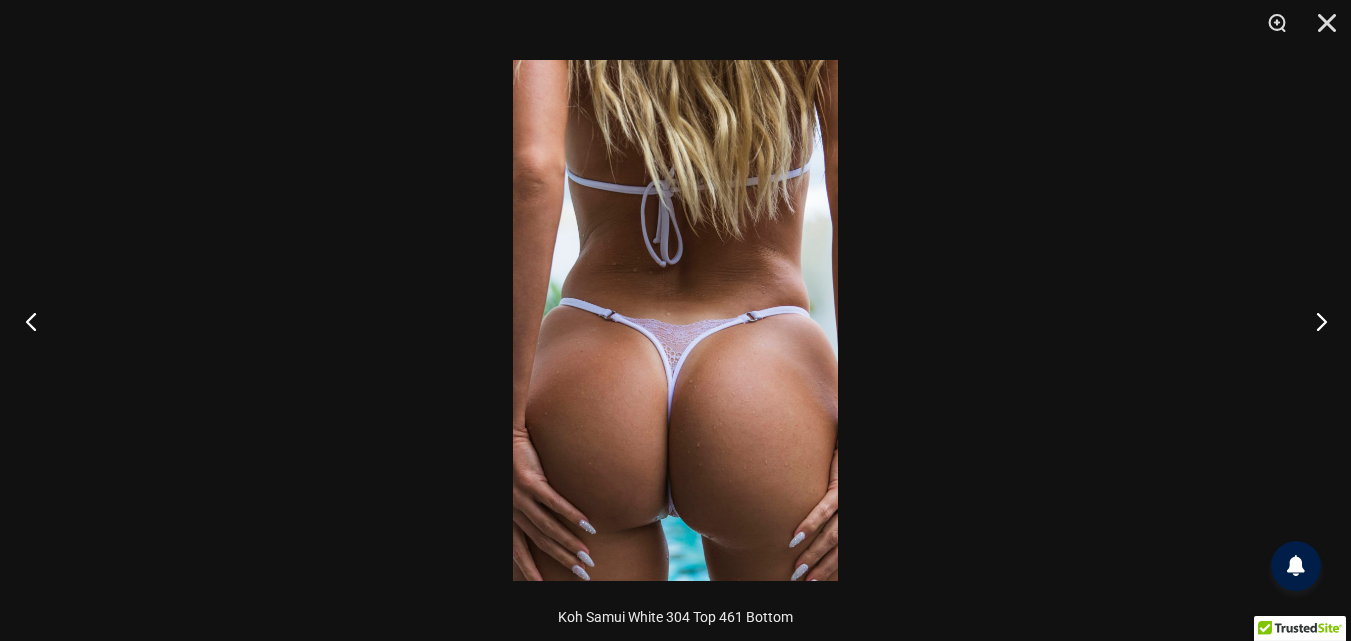 click at bounding box center (37, 321) 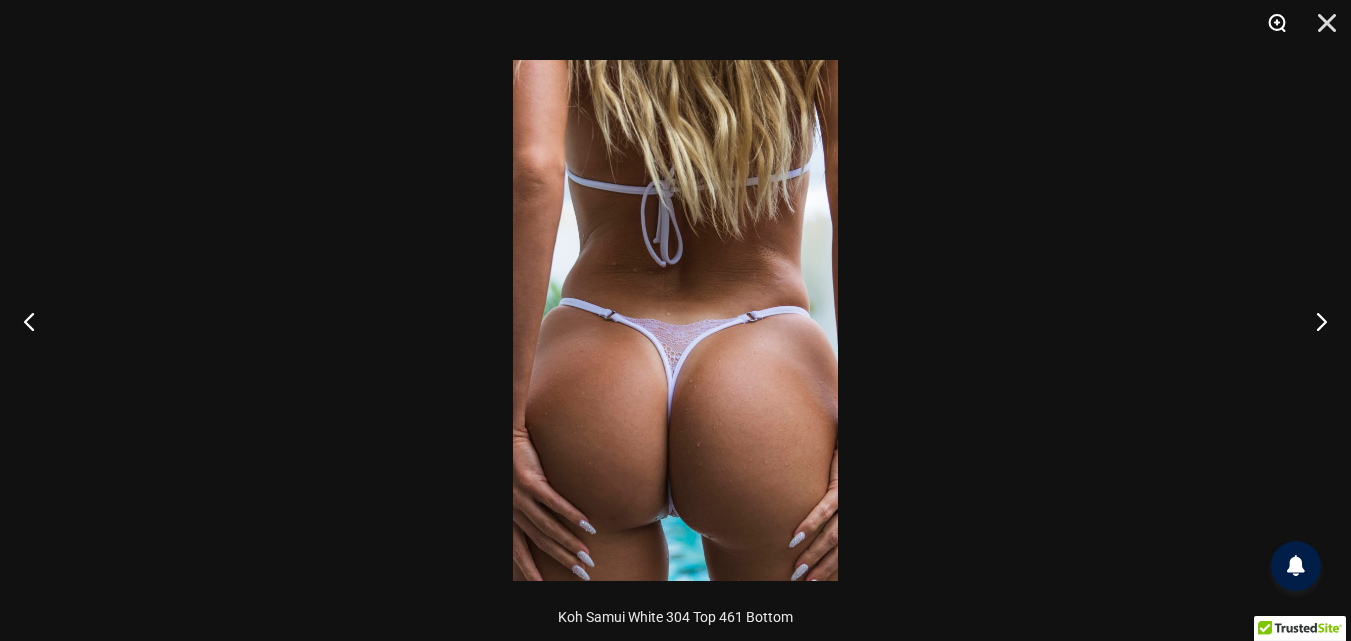 click at bounding box center (1270, 30) 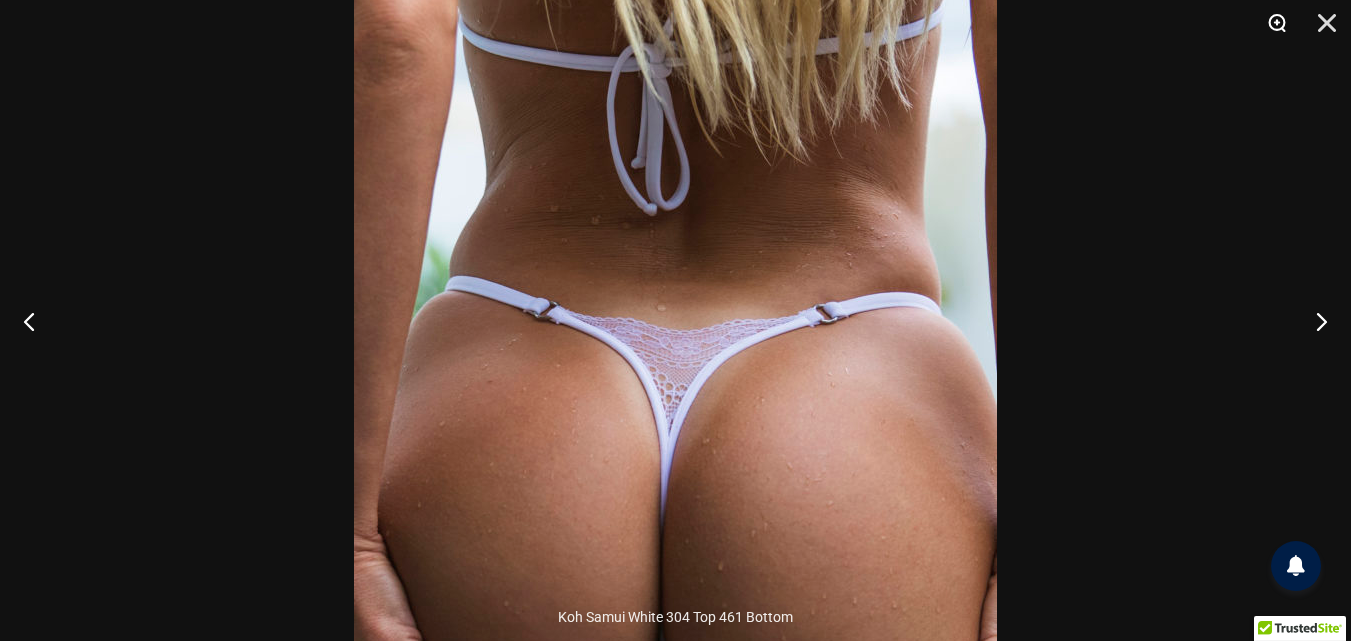 click at bounding box center [1270, 30] 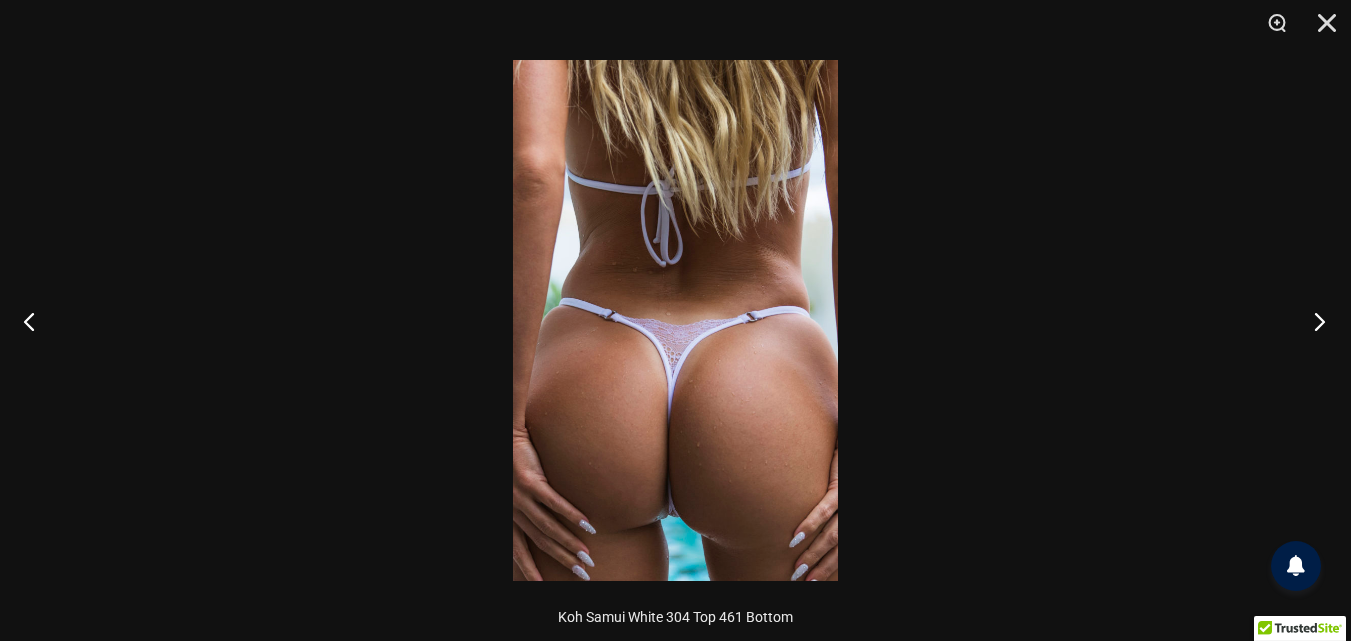 click at bounding box center [1313, 321] 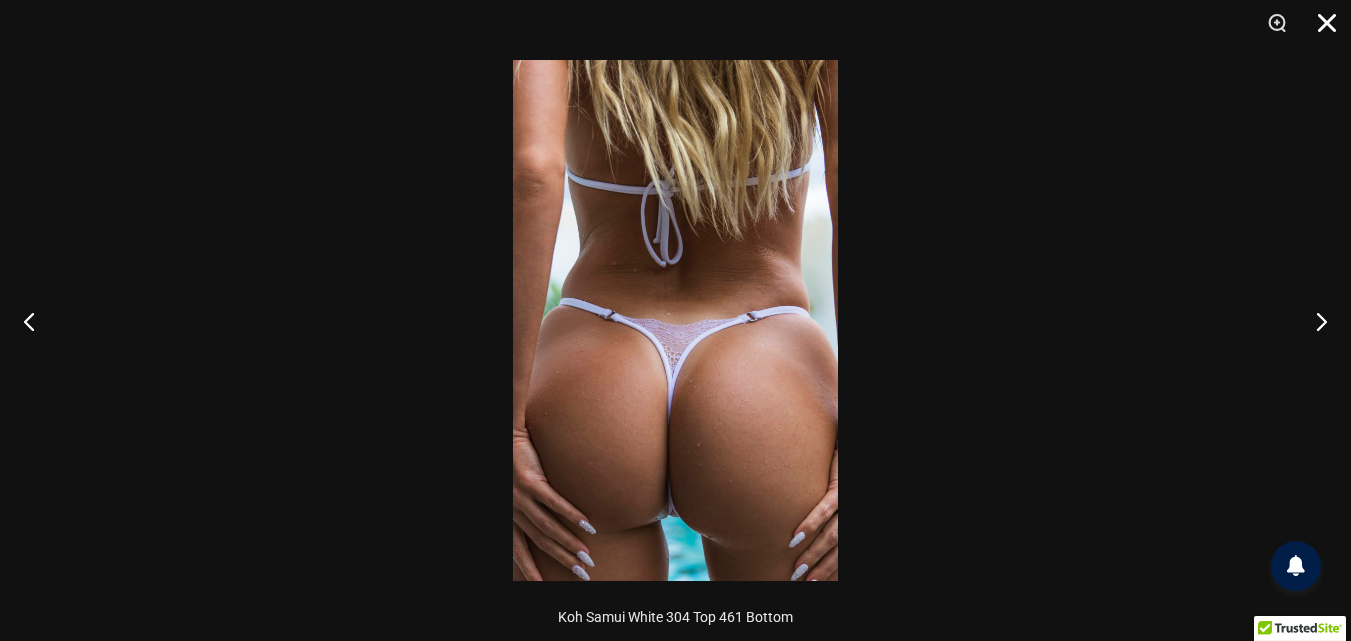 click at bounding box center [1320, 30] 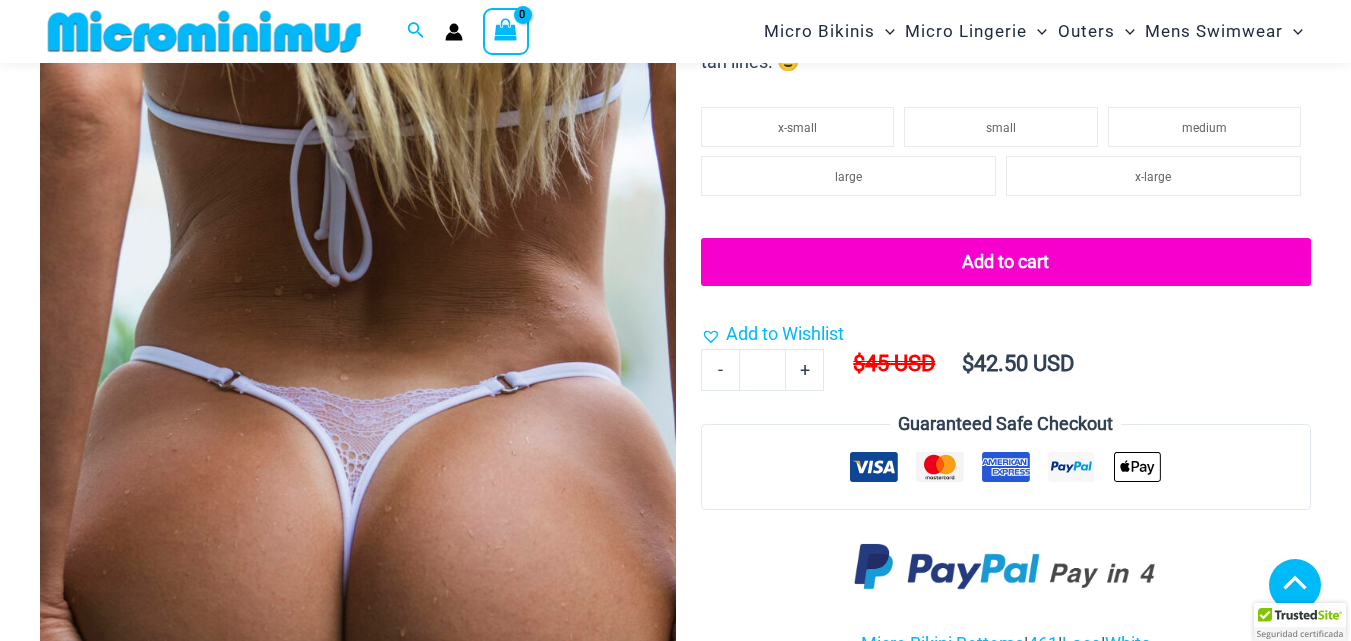 scroll, scrollTop: 882, scrollLeft: 0, axis: vertical 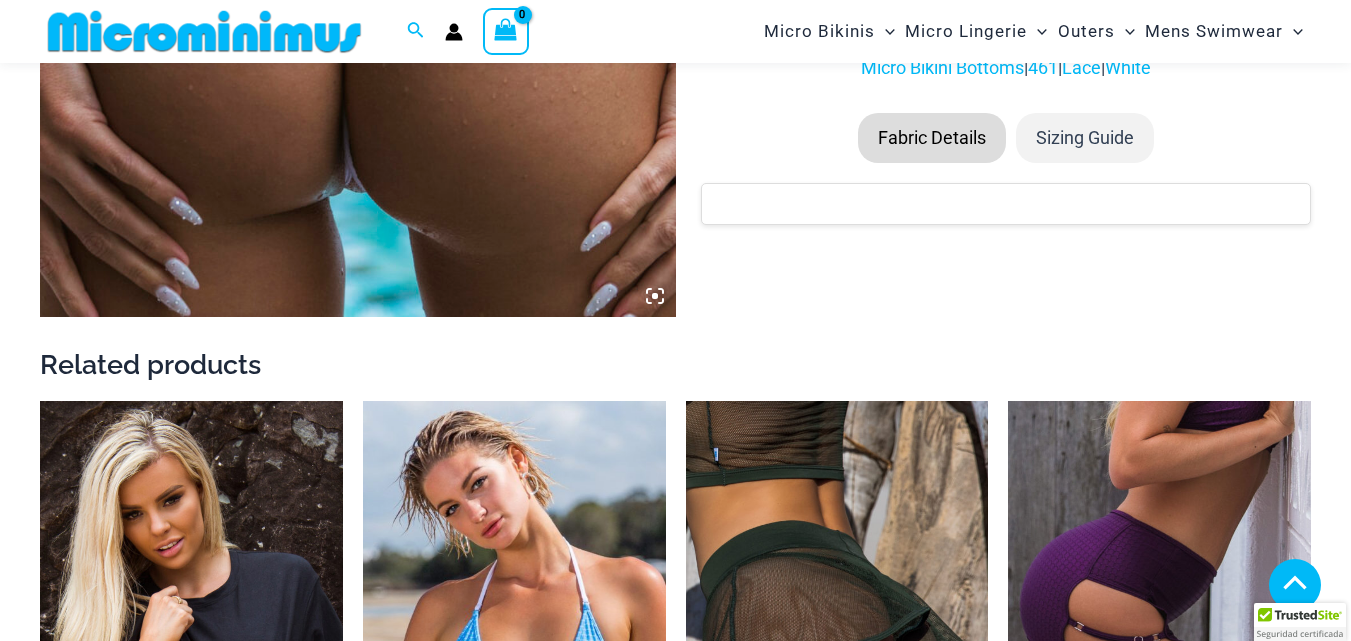 click 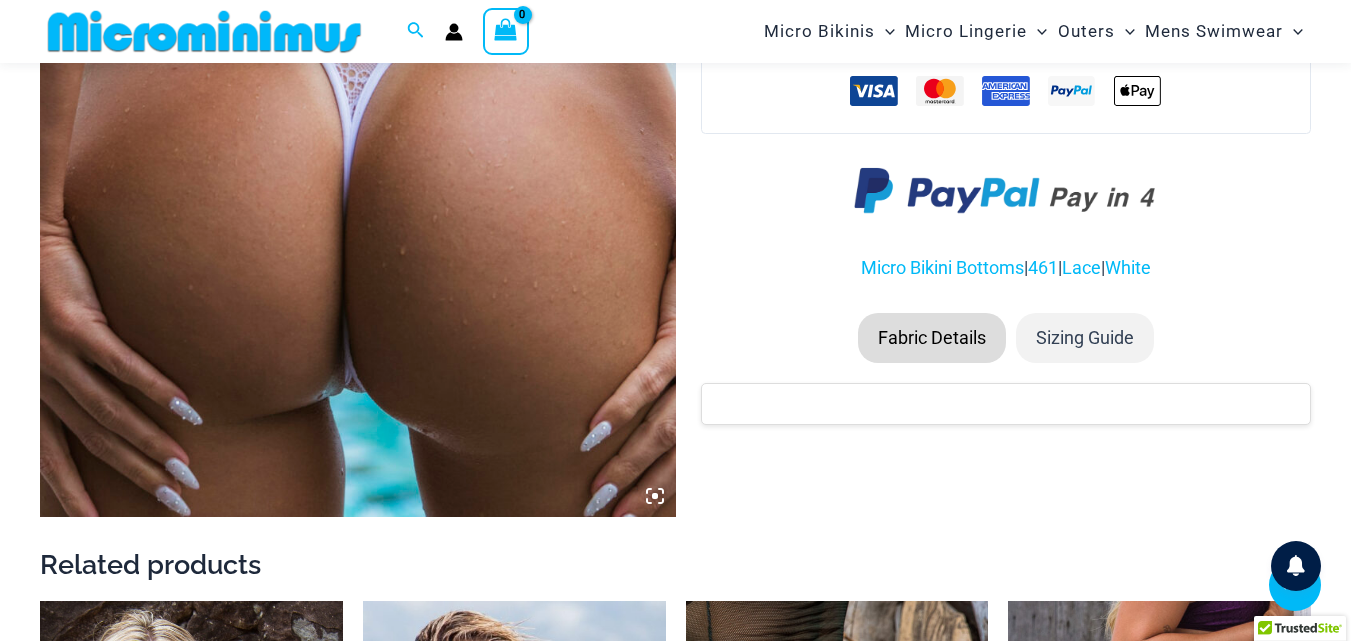 scroll, scrollTop: 382, scrollLeft: 0, axis: vertical 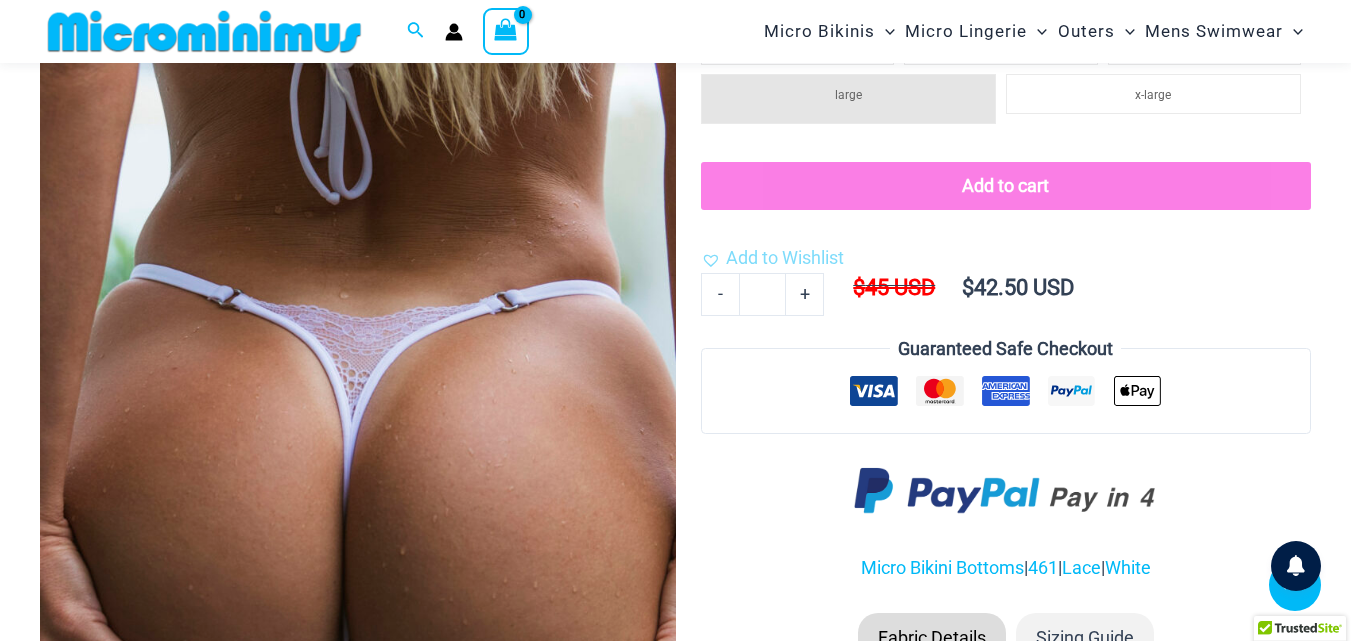 click at bounding box center [358, 308] 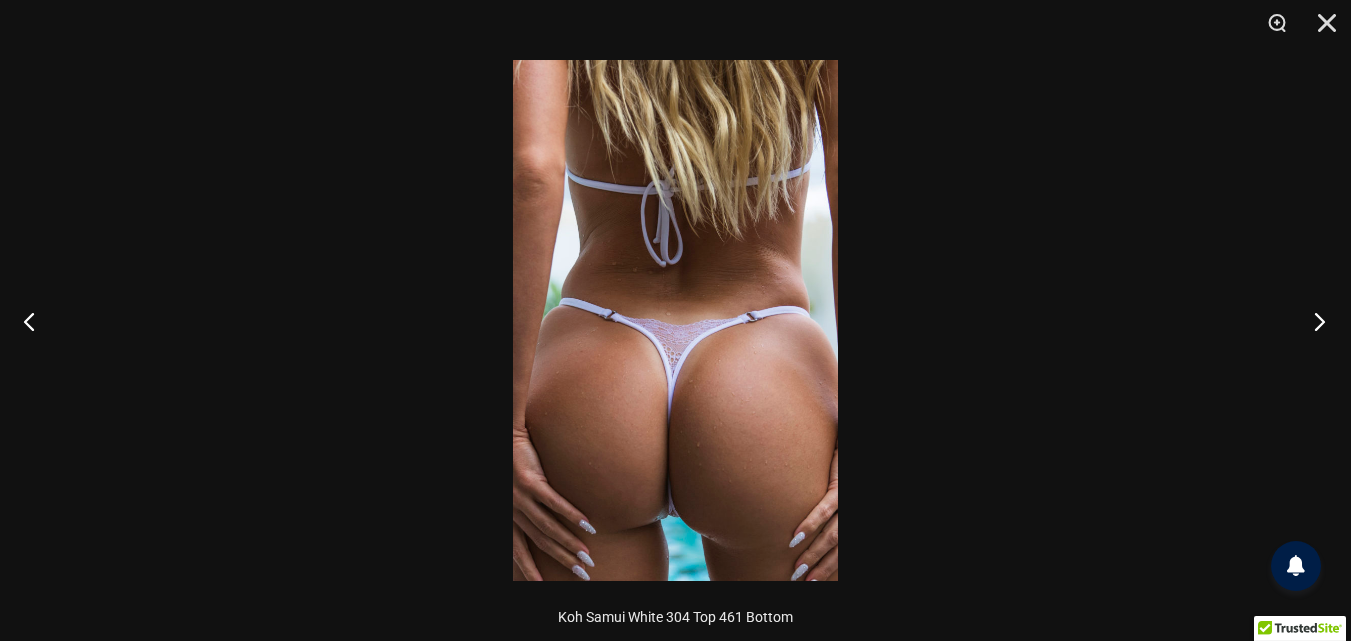 click at bounding box center (1313, 321) 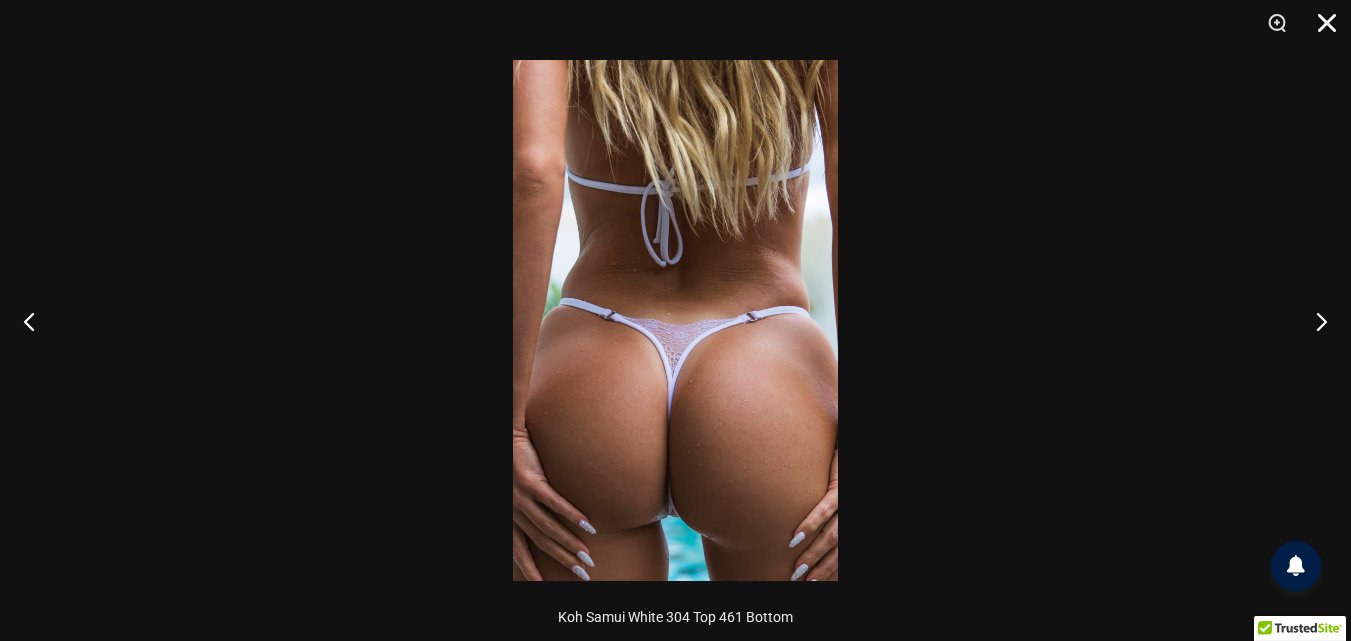 click at bounding box center [1320, 30] 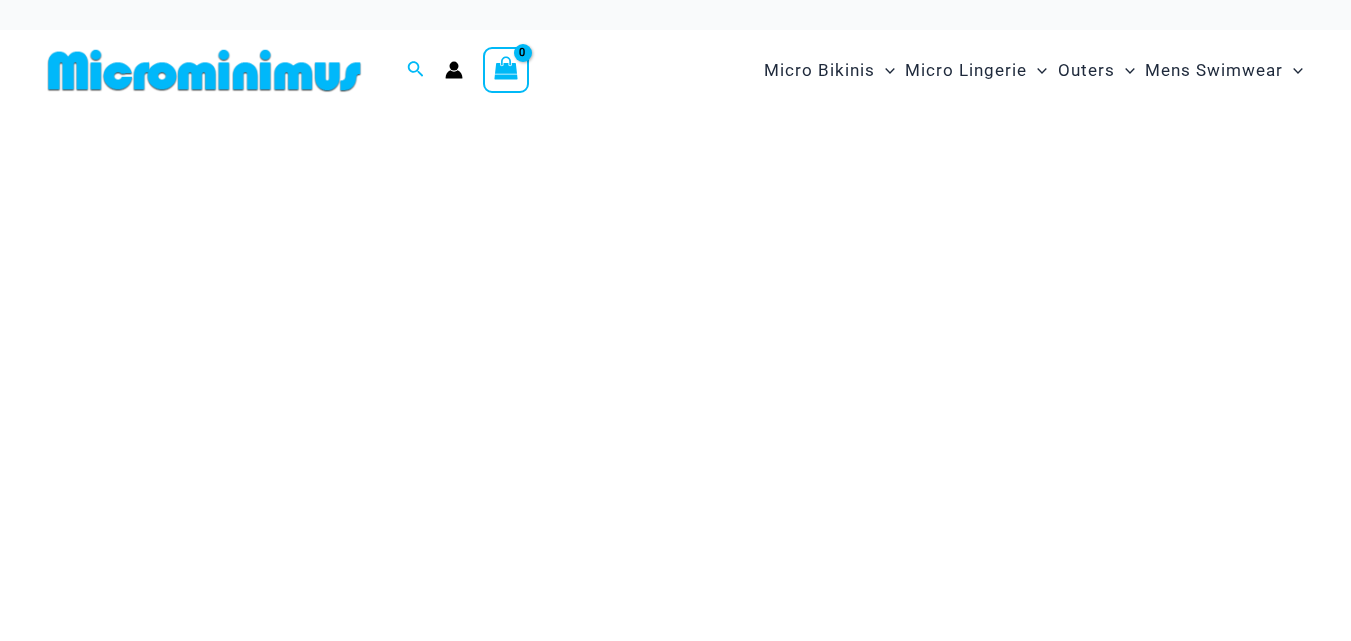 scroll, scrollTop: 0, scrollLeft: 0, axis: both 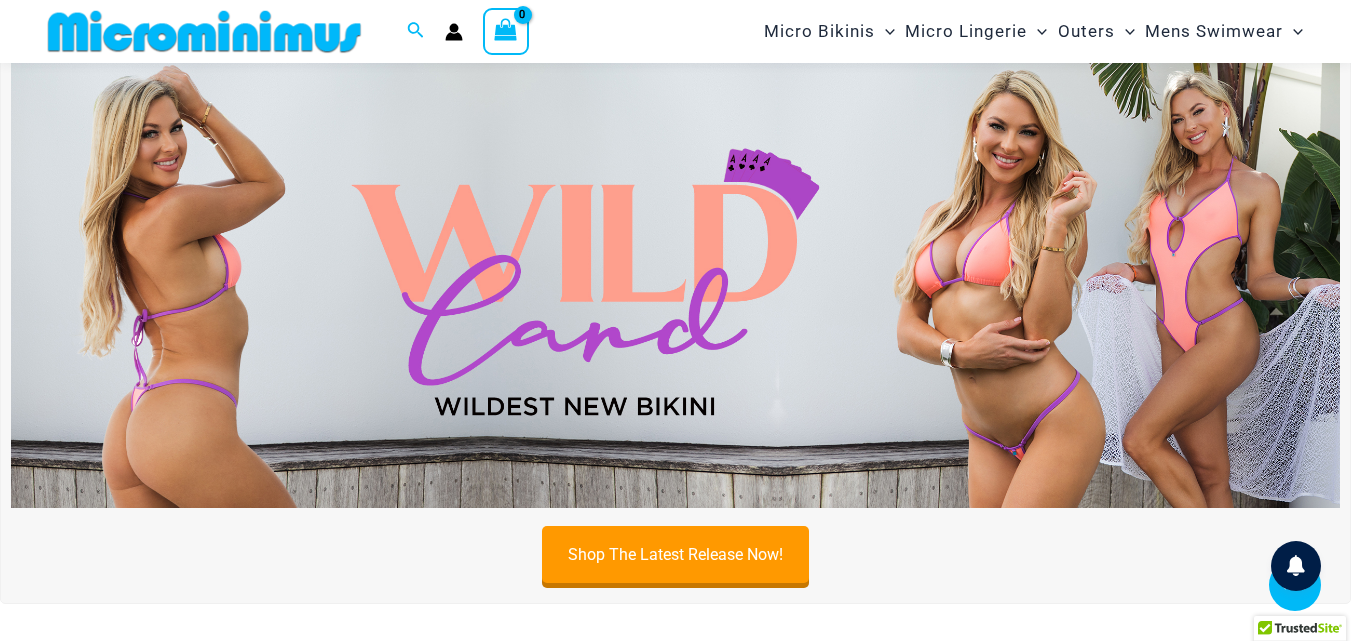 click at bounding box center [675, 282] 